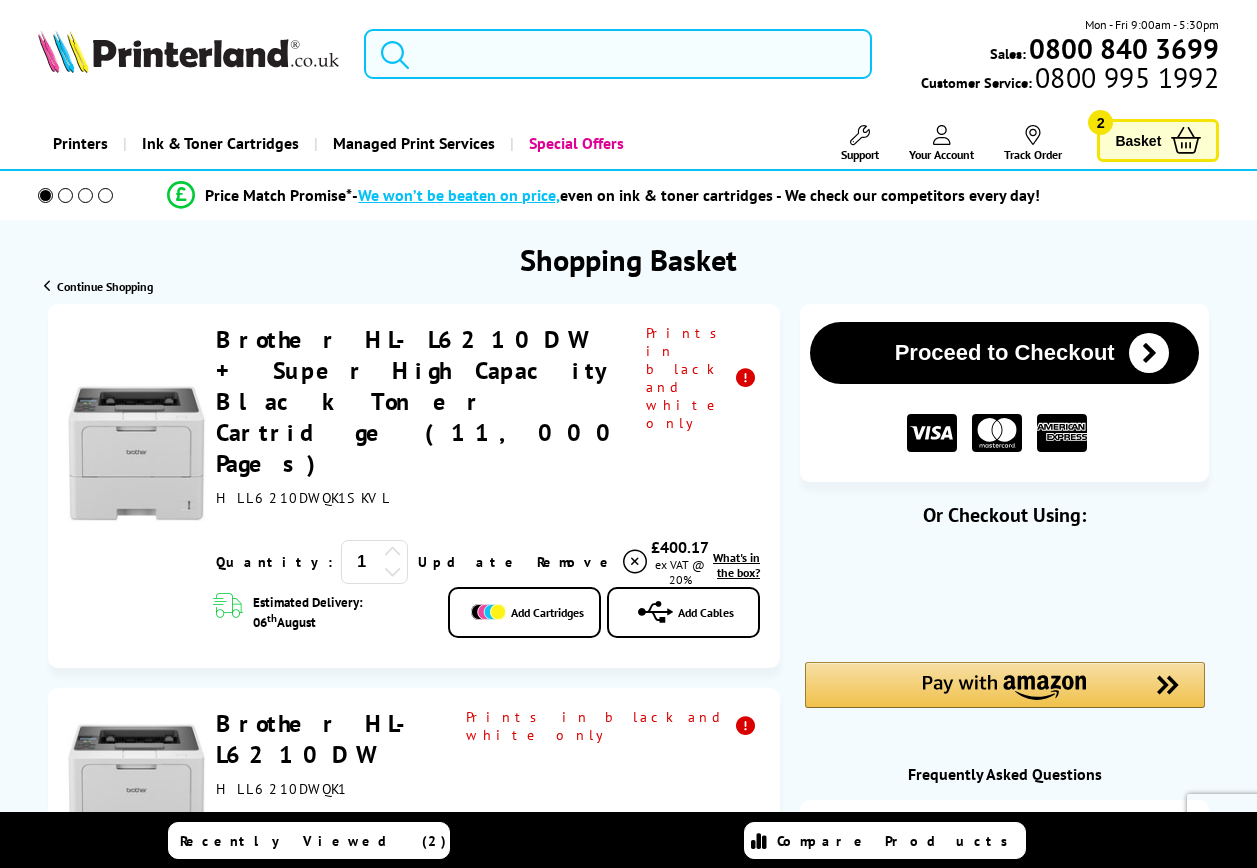 scroll, scrollTop: 0, scrollLeft: 0, axis: both 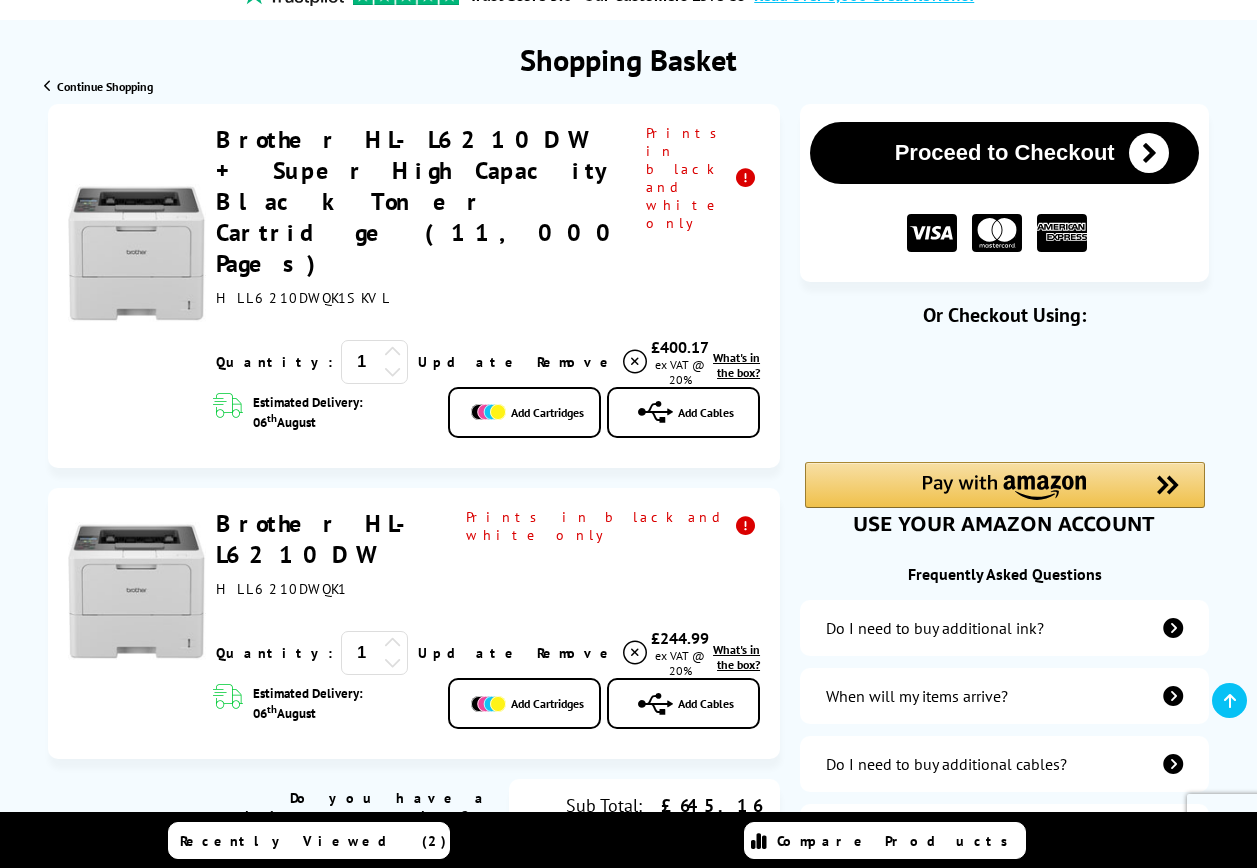 drag, startPoint x: 320, startPoint y: 496, endPoint x: 218, endPoint y: 495, distance: 102.0049 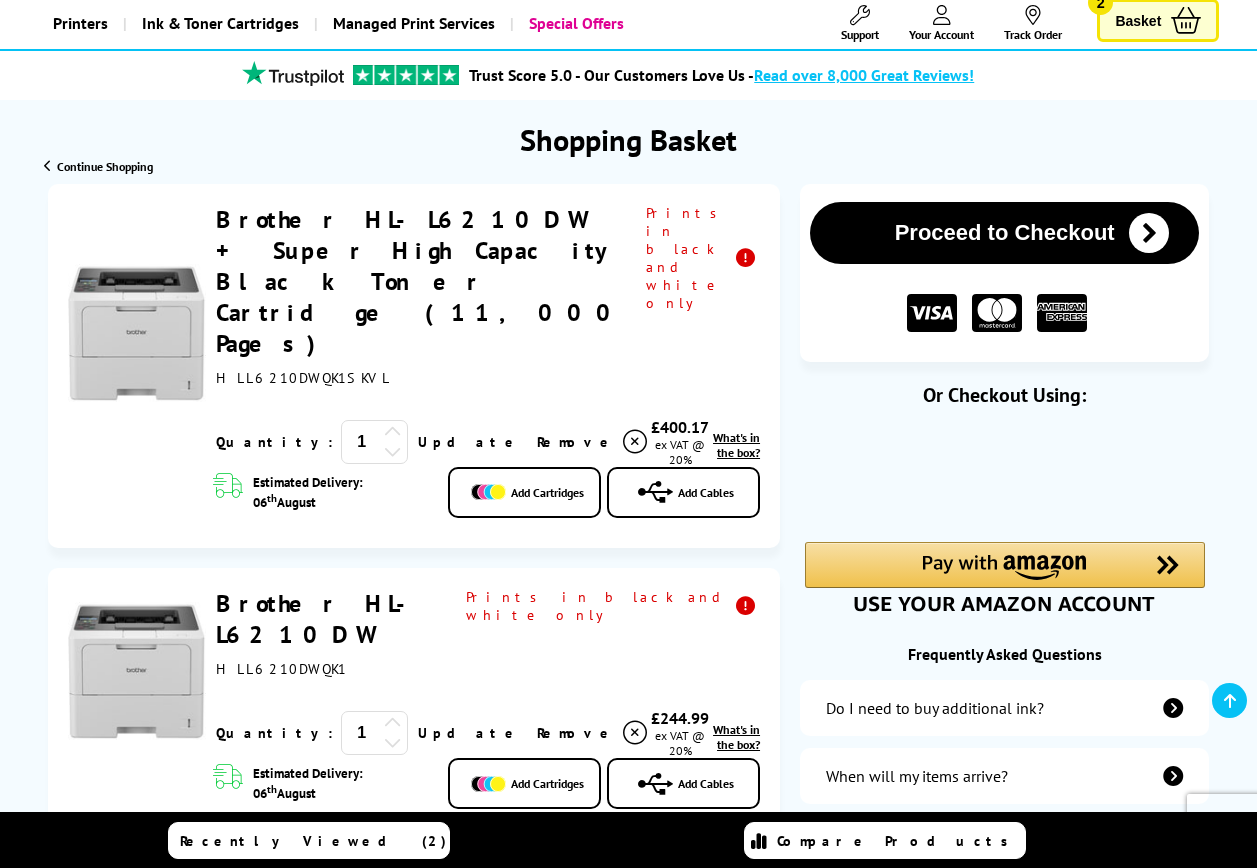 scroll, scrollTop: 0, scrollLeft: 0, axis: both 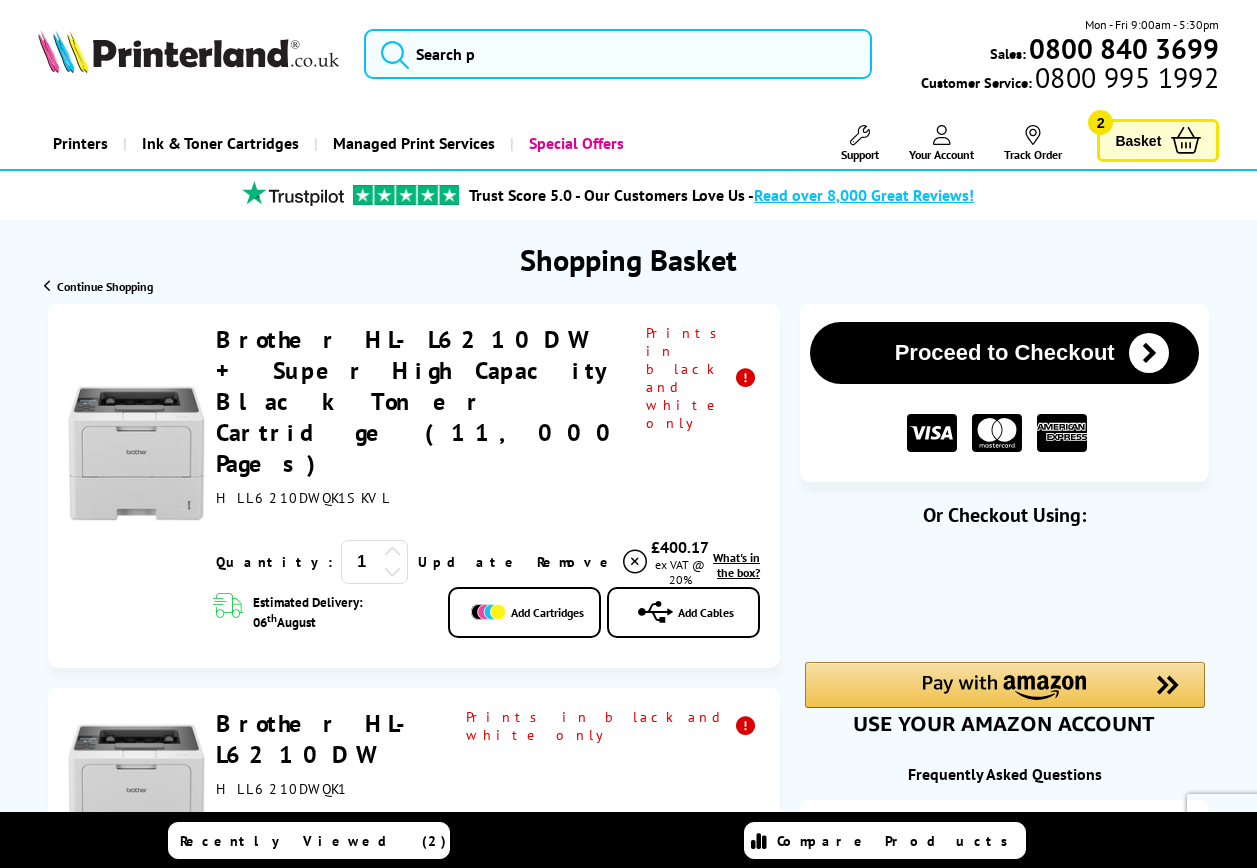 click on "0800 840 3699" at bounding box center [1124, 48] 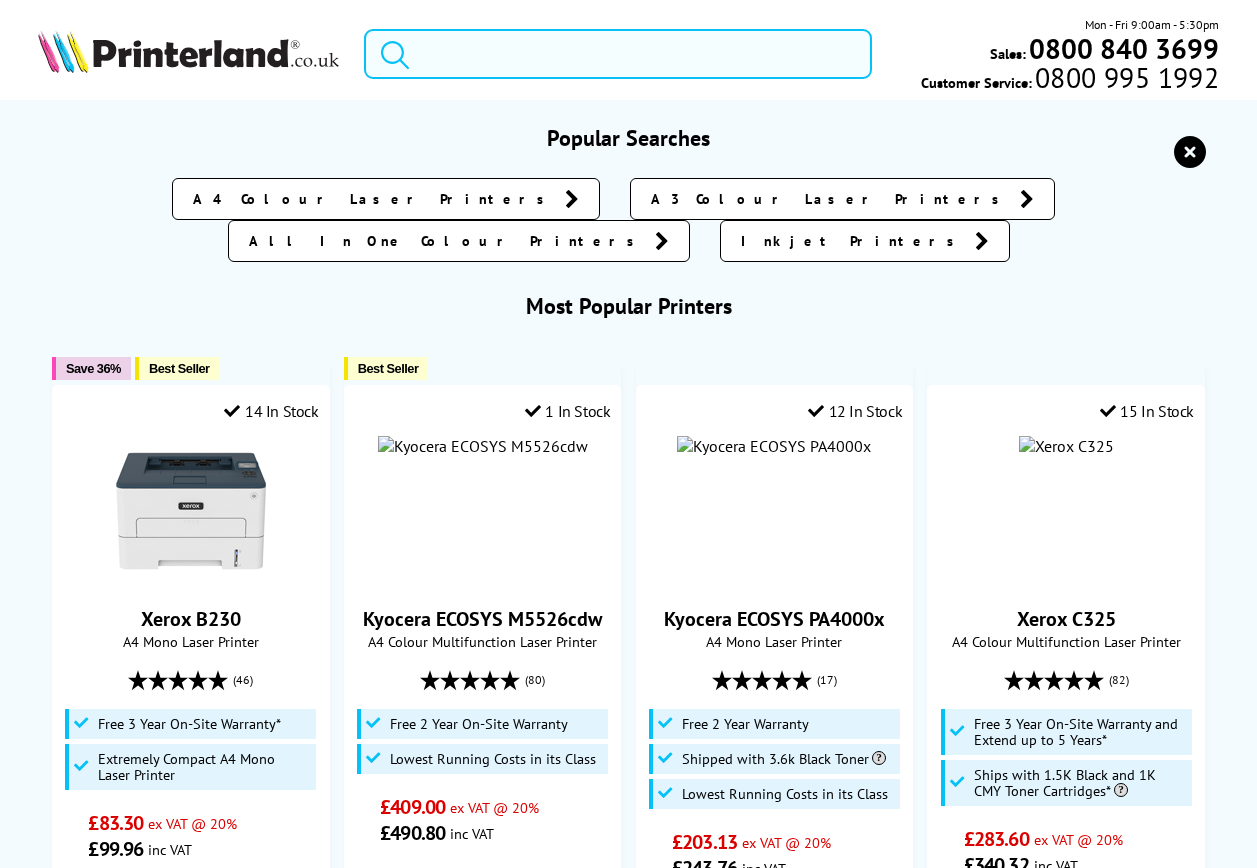 click at bounding box center (618, 54) 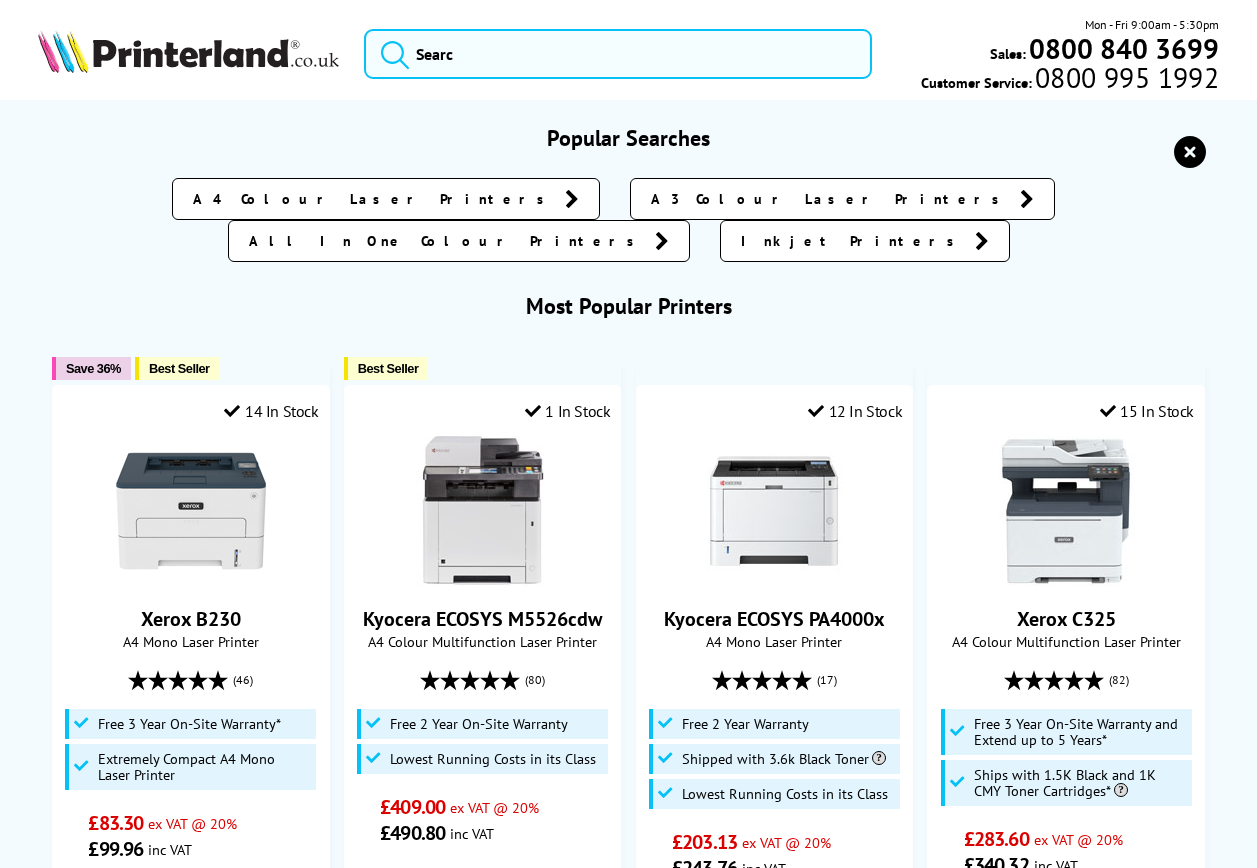 click at bounding box center [1190, 152] 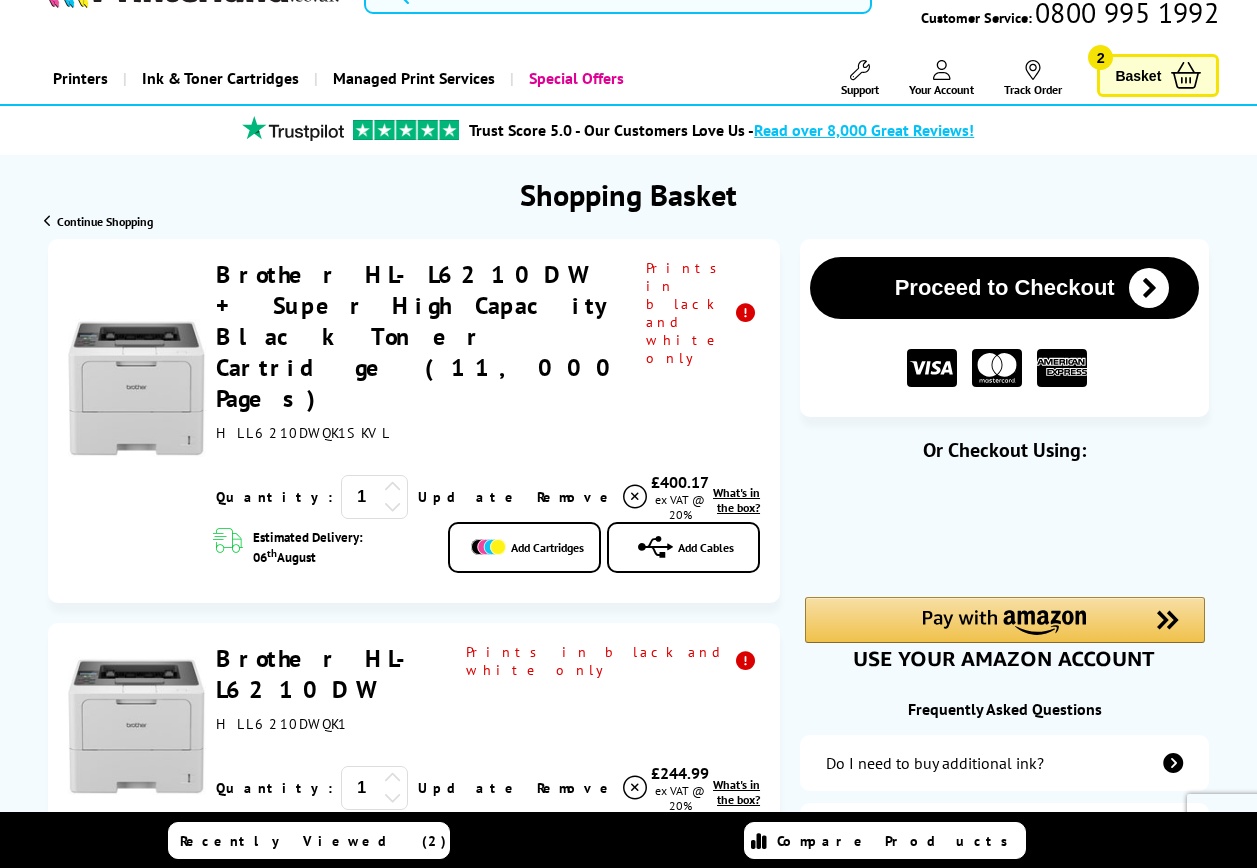 scroll, scrollTop: 100, scrollLeft: 0, axis: vertical 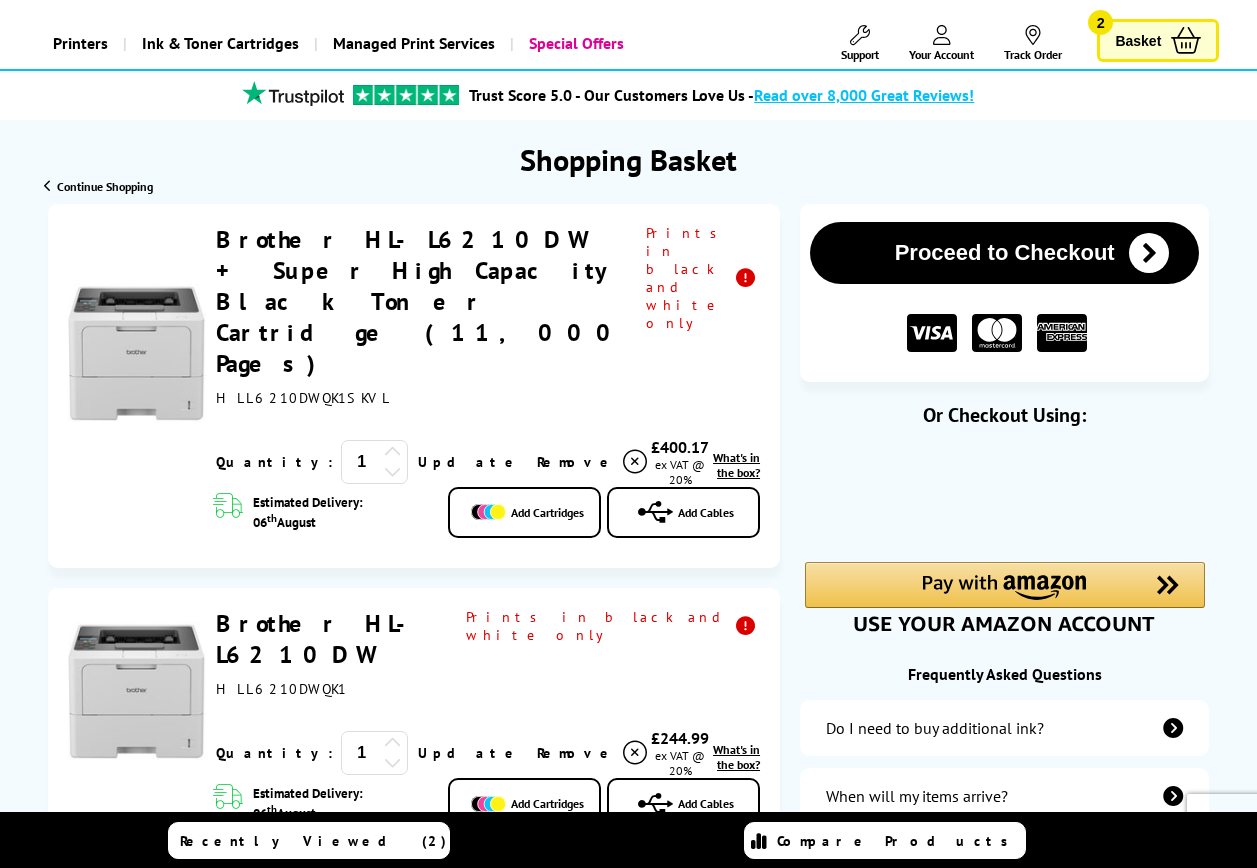 drag, startPoint x: 442, startPoint y: 556, endPoint x: 225, endPoint y: 548, distance: 217.14742 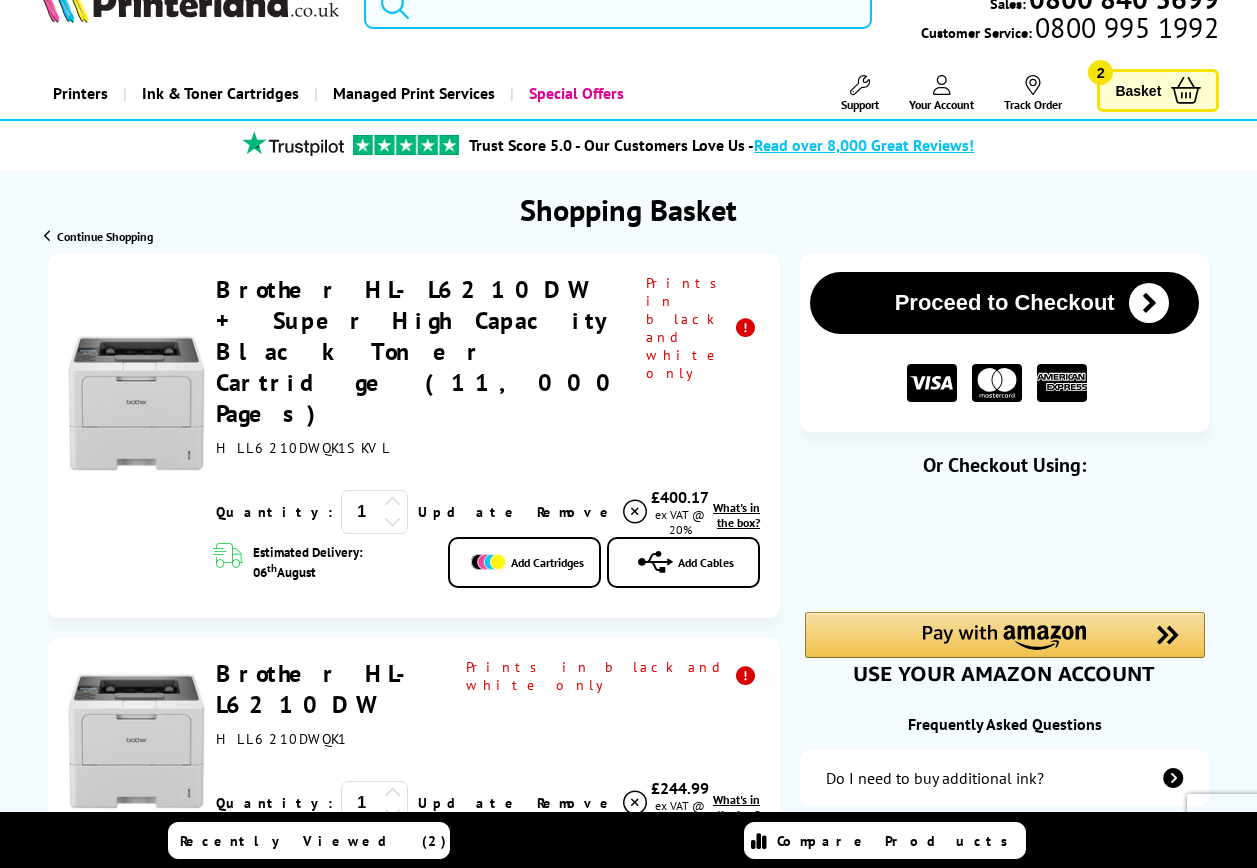scroll, scrollTop: 0, scrollLeft: 0, axis: both 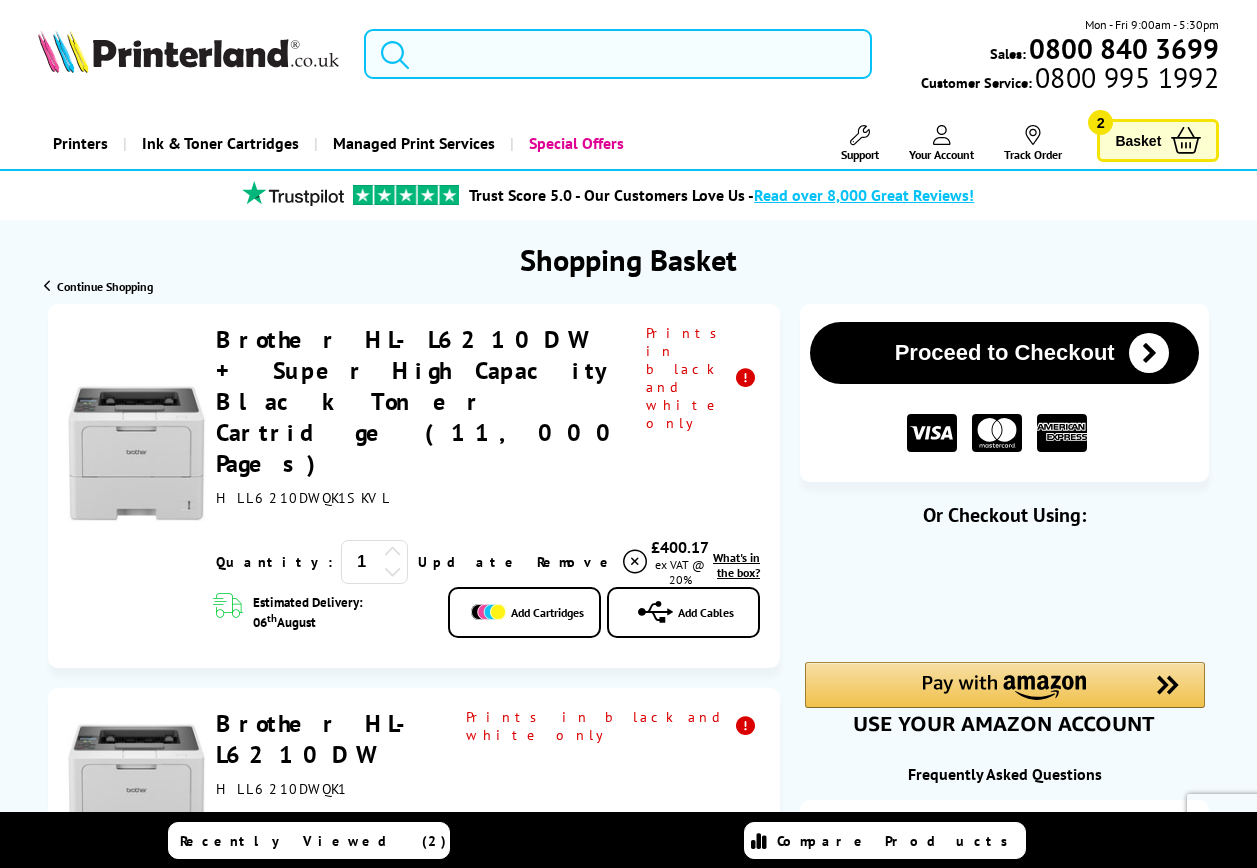 click at bounding box center (618, 54) 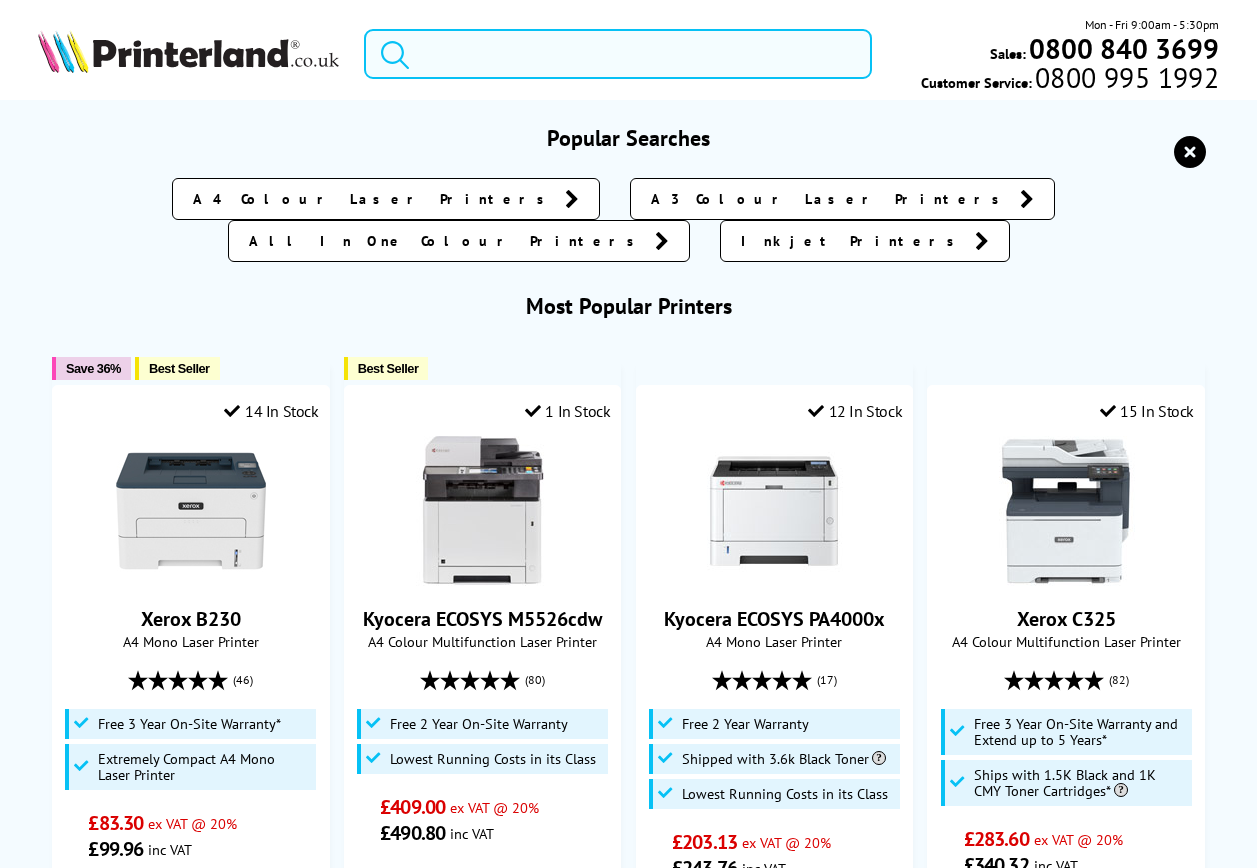 paste on "Brother HL-L6210DW" 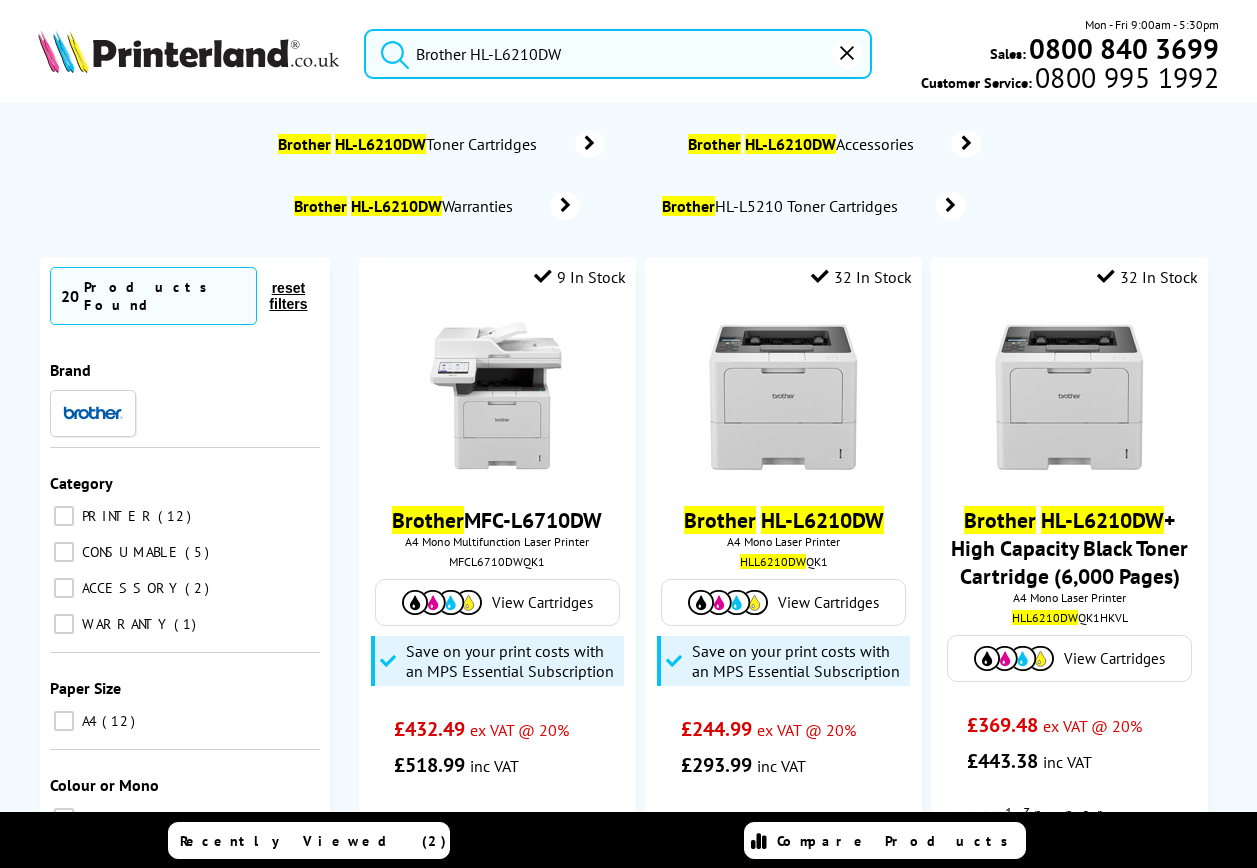 type on "Brother HL-L6210DW" 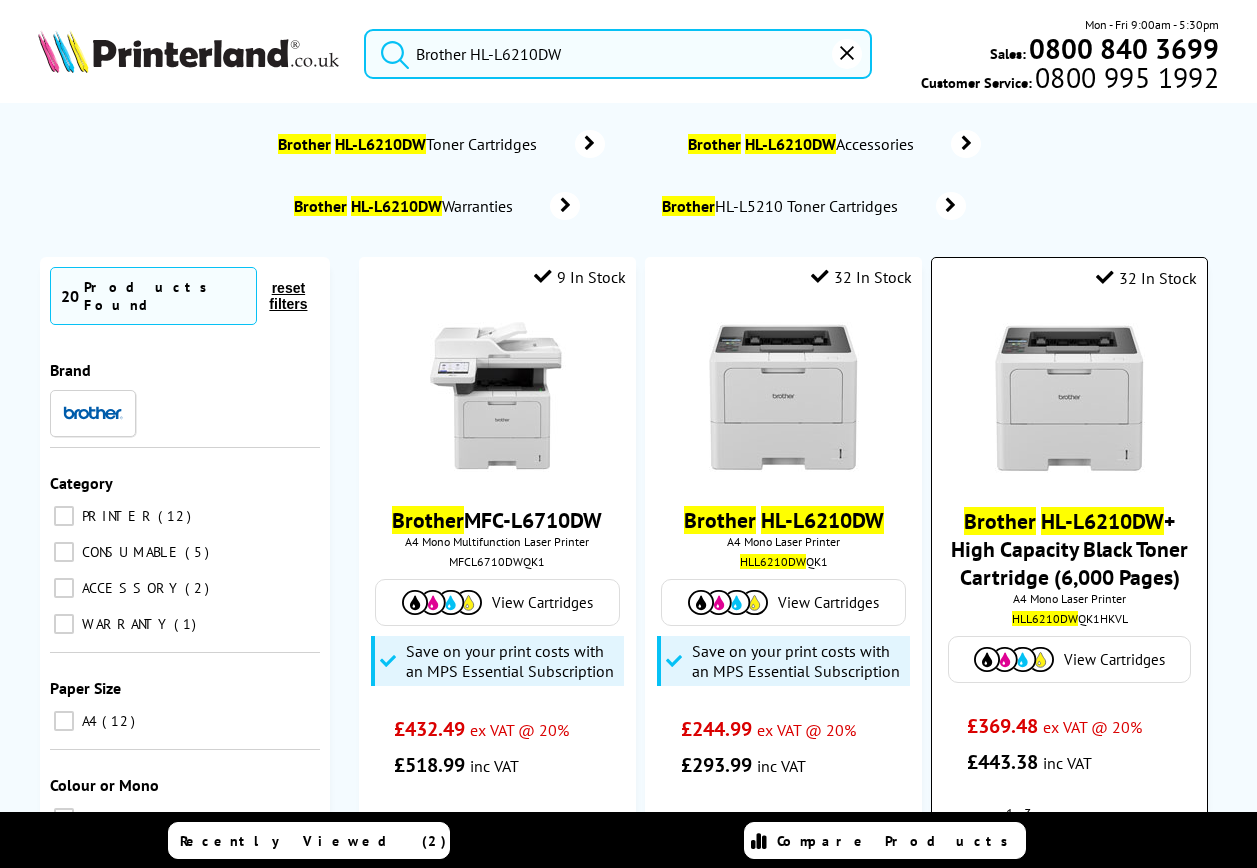 click at bounding box center [1070, 398] 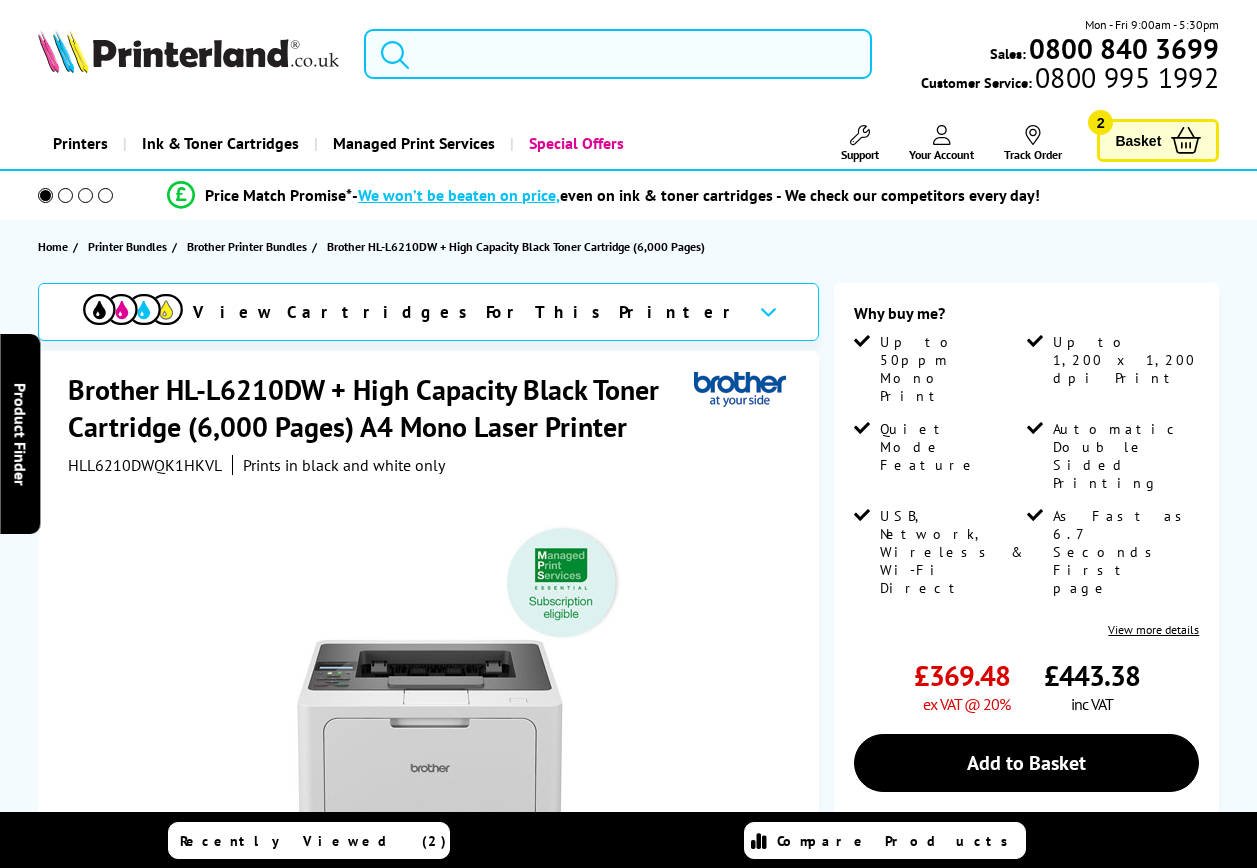 scroll, scrollTop: 0, scrollLeft: 0, axis: both 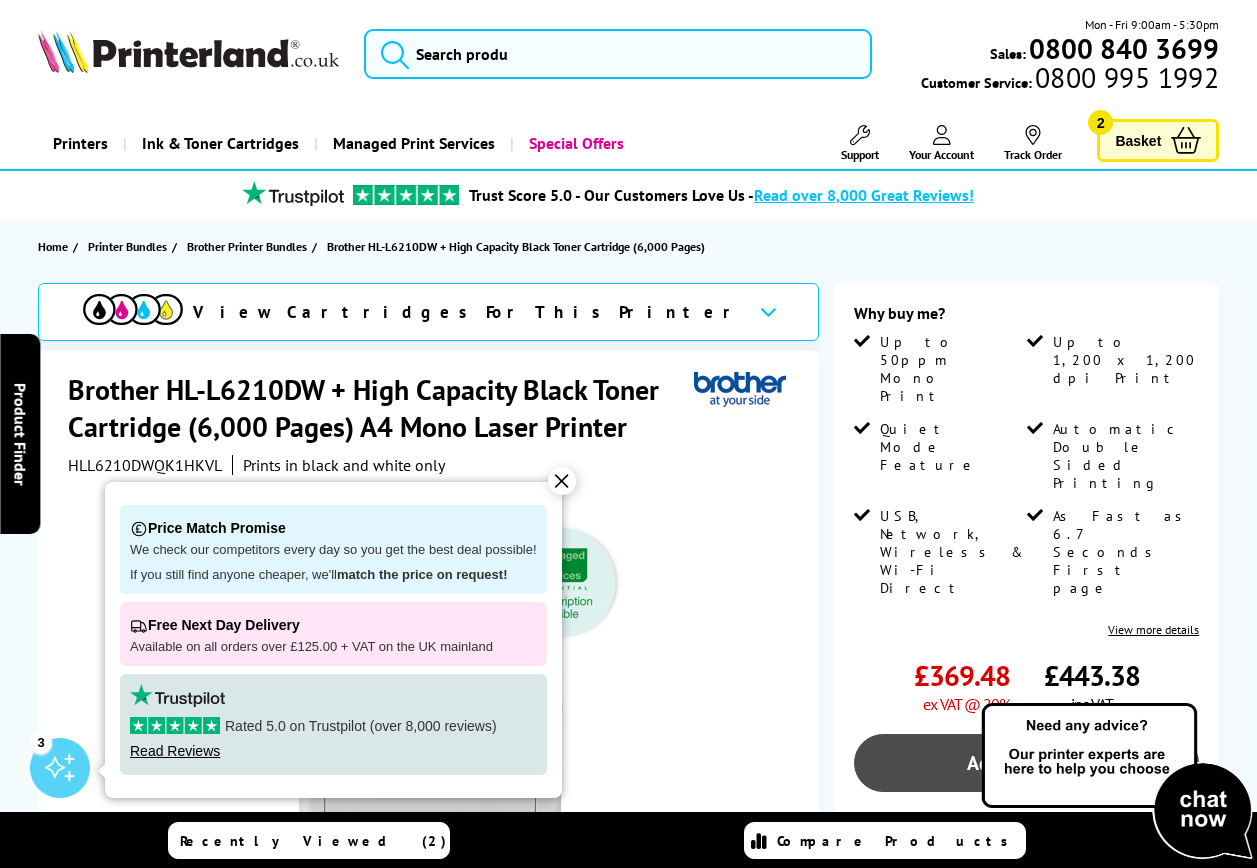 click on "Add to Basket" at bounding box center [1026, 763] 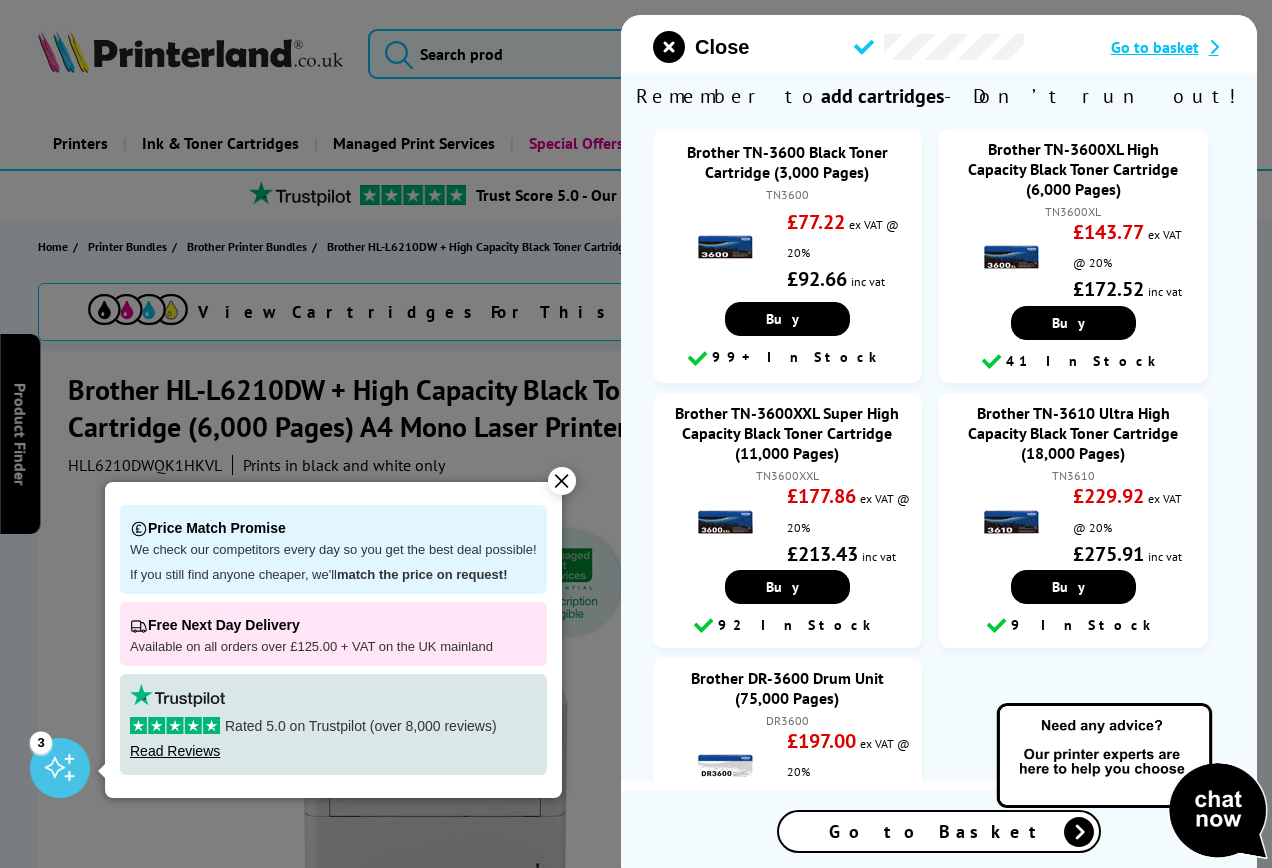 click on "Go to basket" at bounding box center [1155, 47] 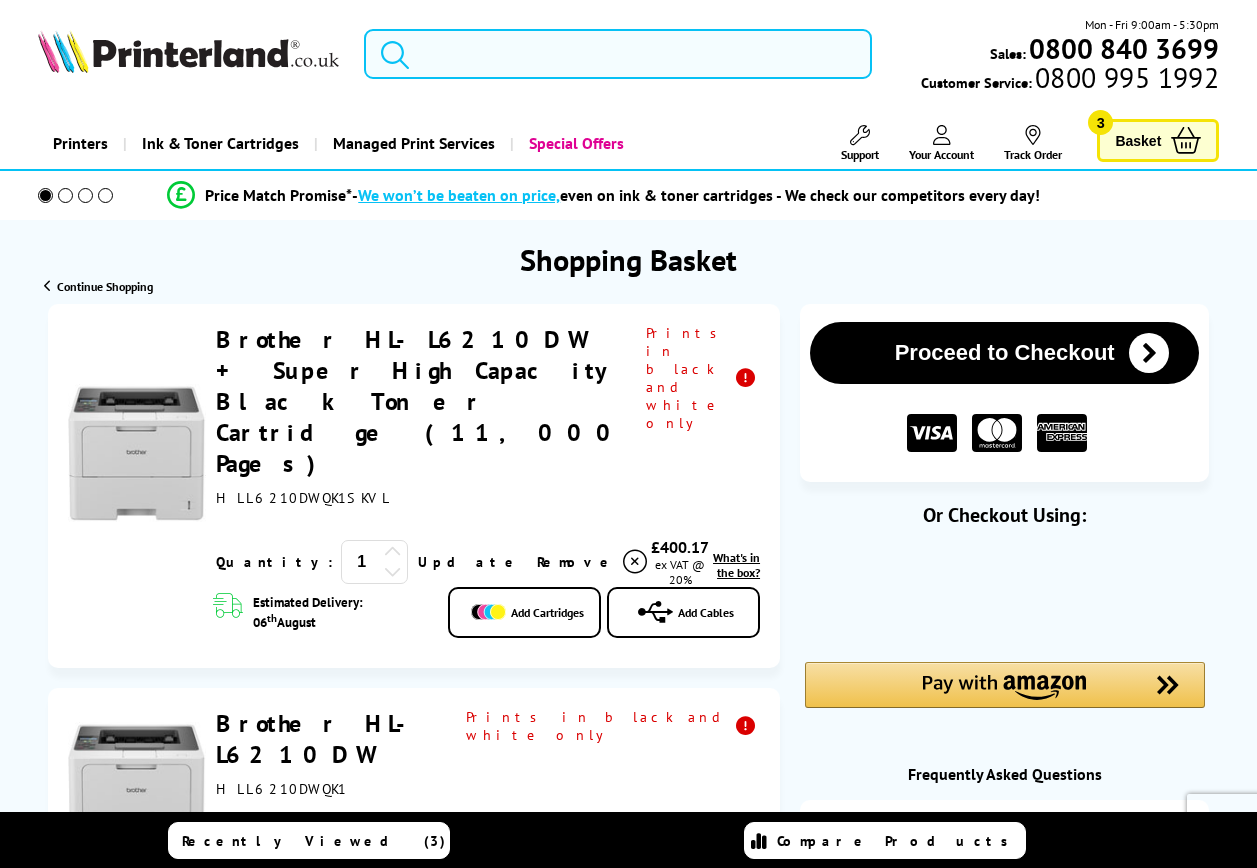 scroll, scrollTop: 0, scrollLeft: 0, axis: both 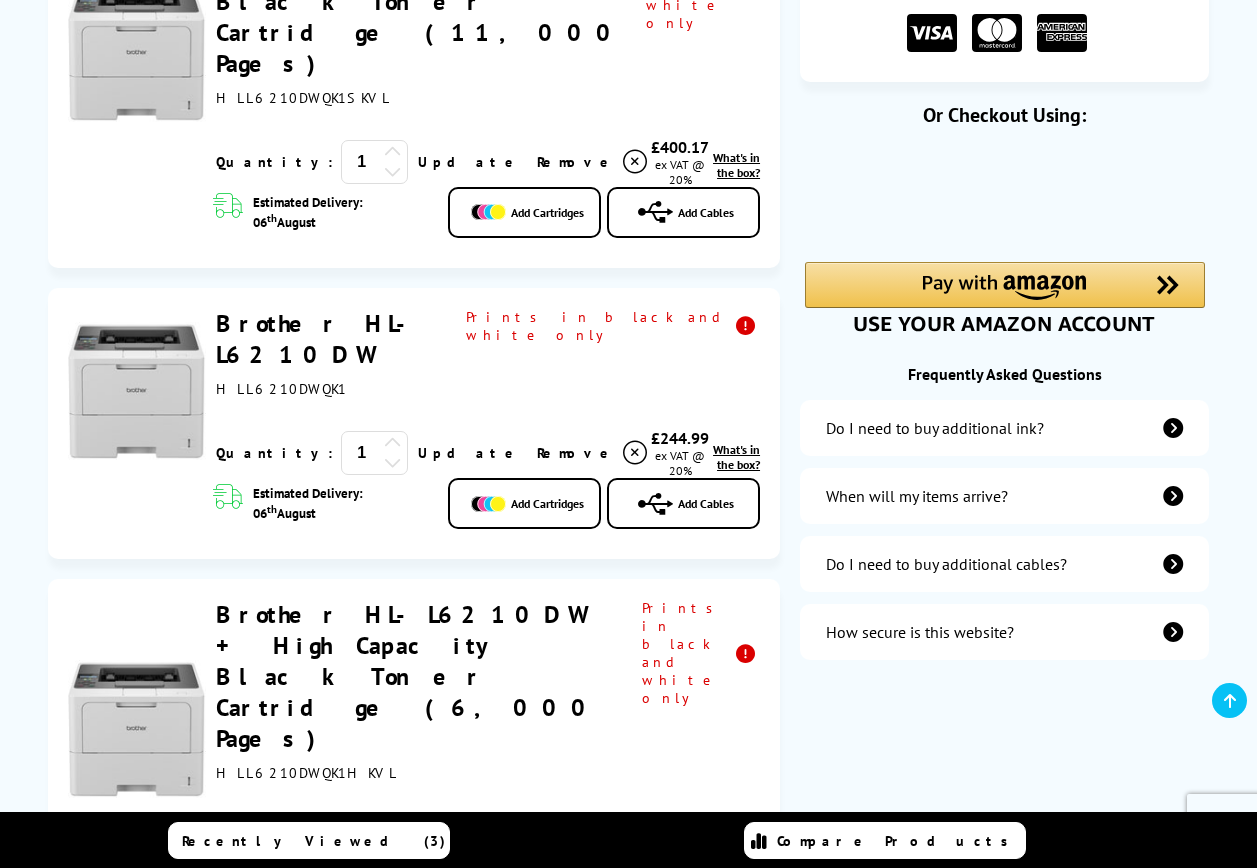 drag, startPoint x: 450, startPoint y: 255, endPoint x: 224, endPoint y: 253, distance: 226.00885 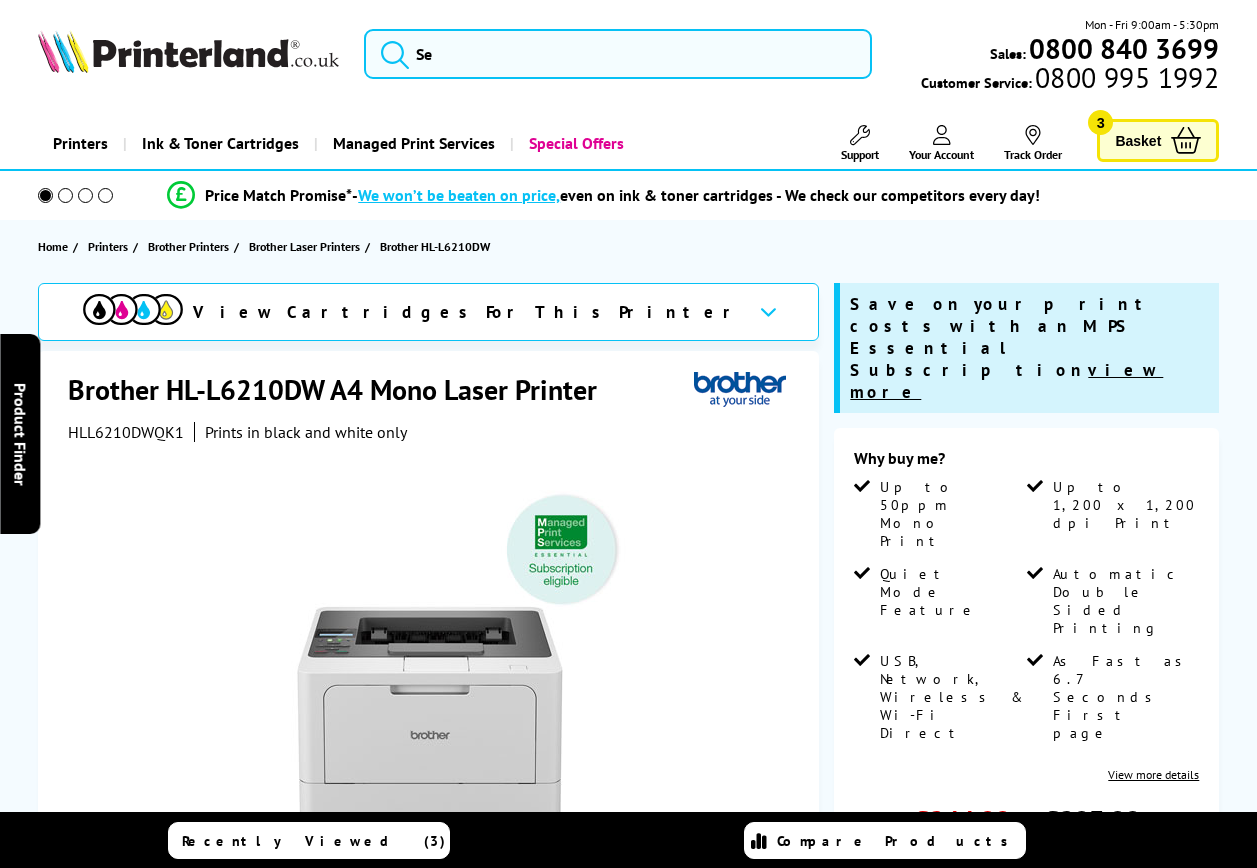 scroll, scrollTop: 0, scrollLeft: 0, axis: both 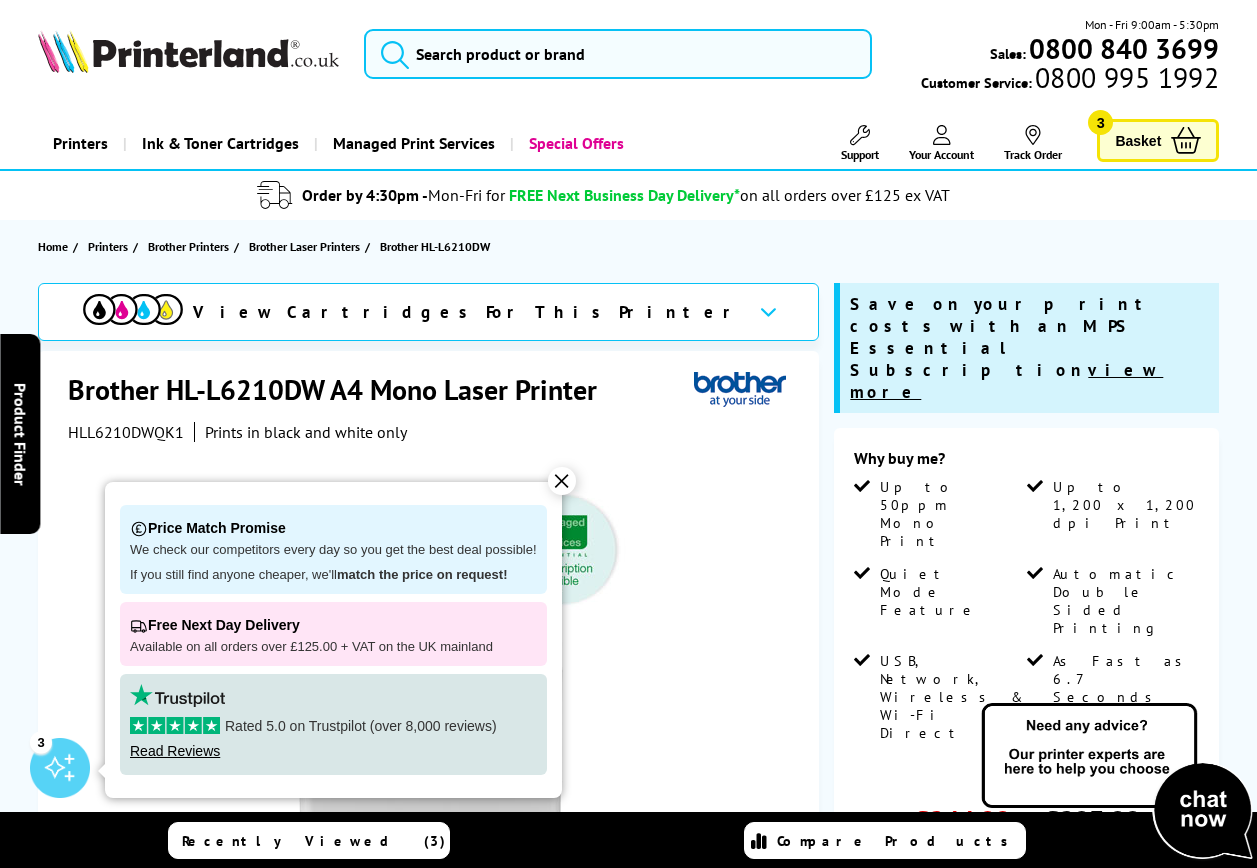 click on "View more details" at bounding box center [1153, 774] 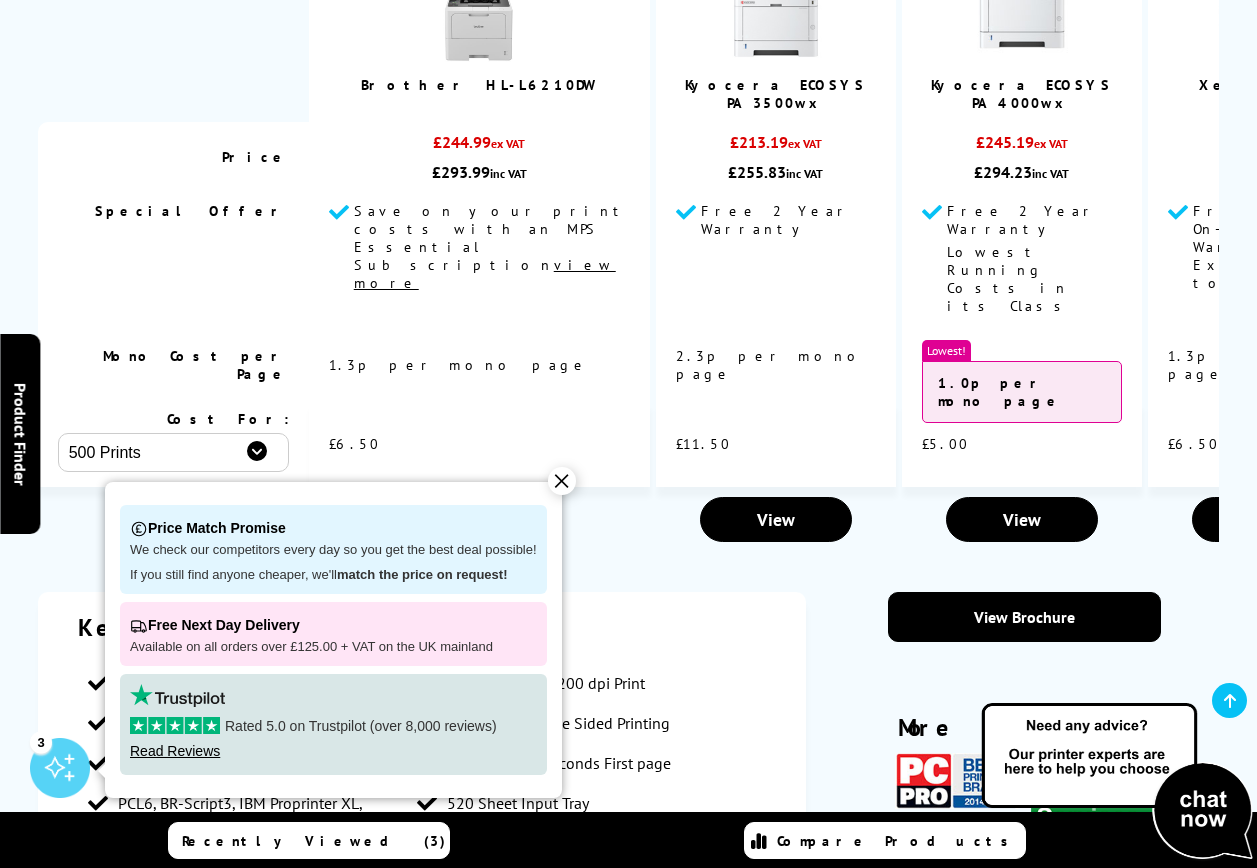 scroll, scrollTop: 3021, scrollLeft: 0, axis: vertical 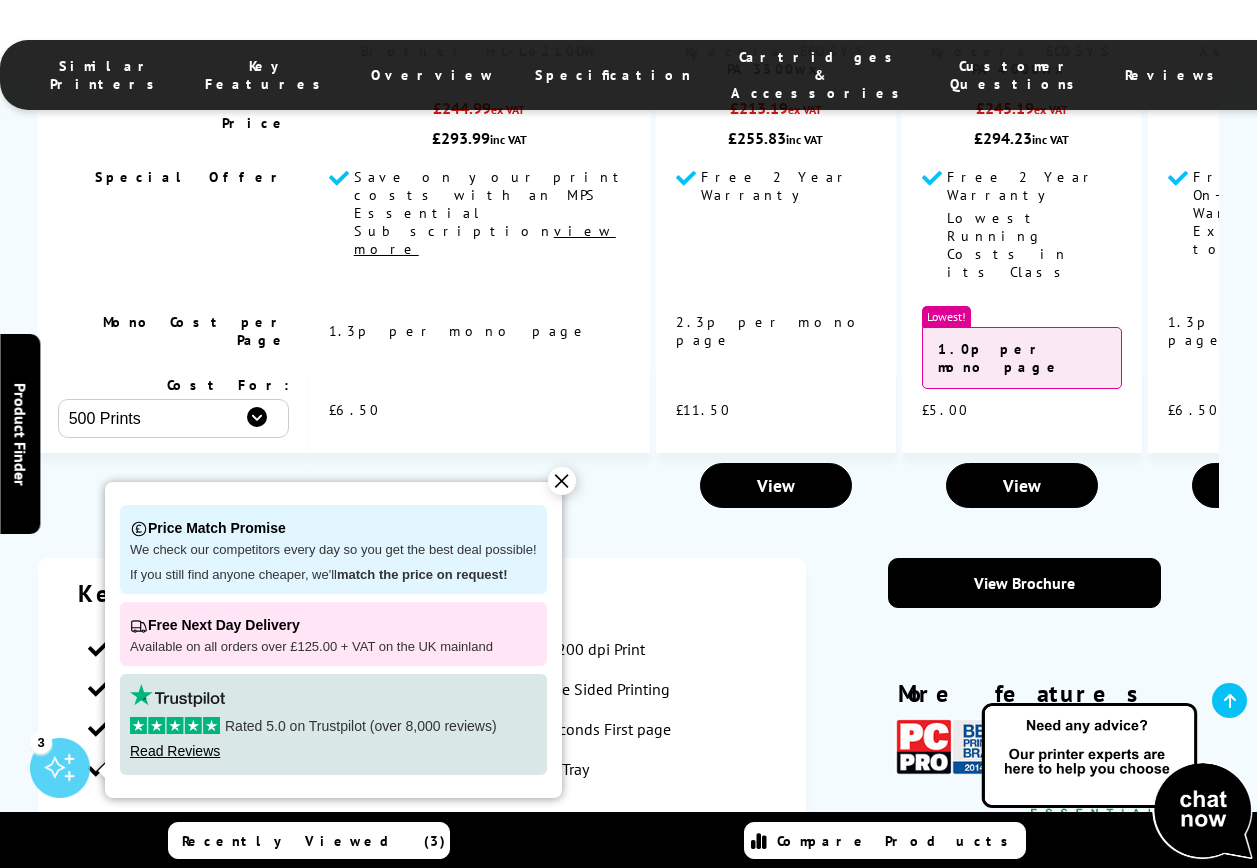 click on "✕" at bounding box center (562, 481) 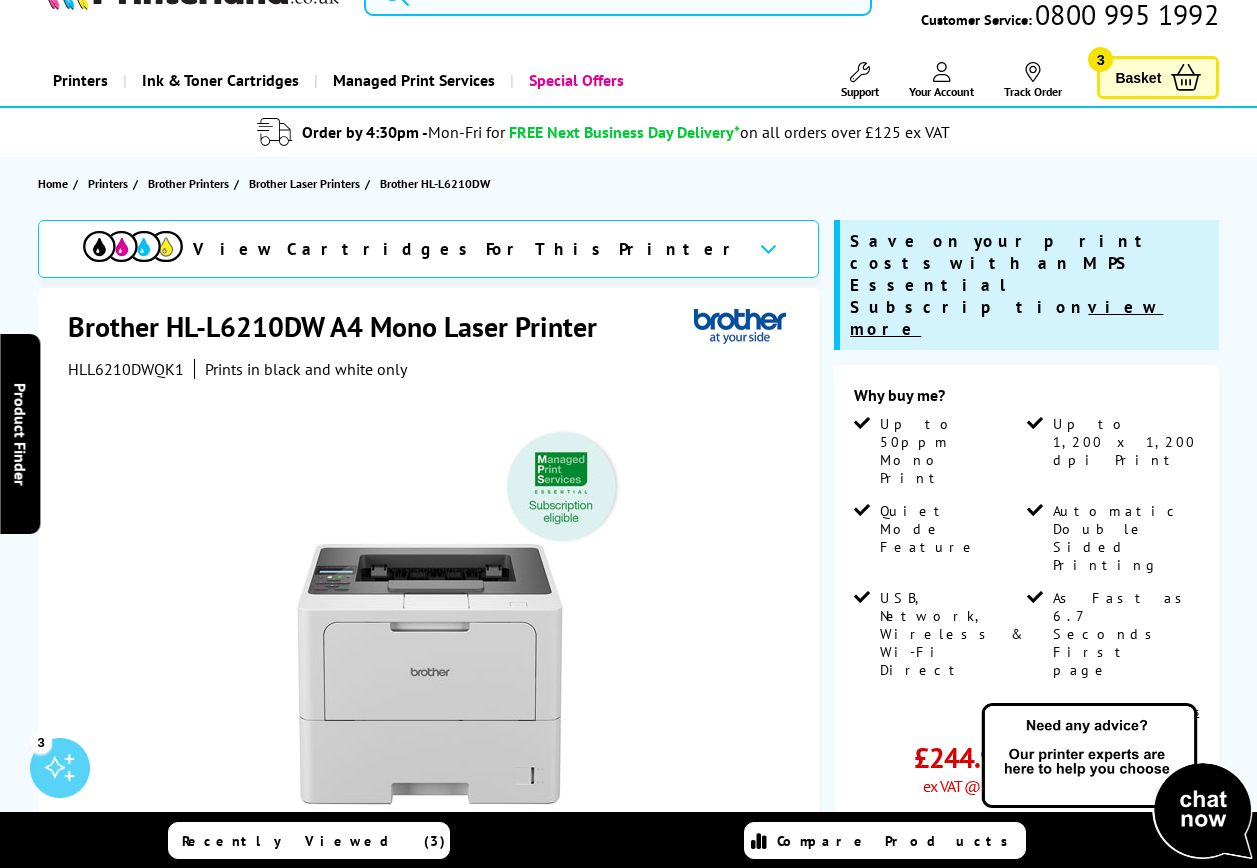 scroll, scrollTop: 0, scrollLeft: 0, axis: both 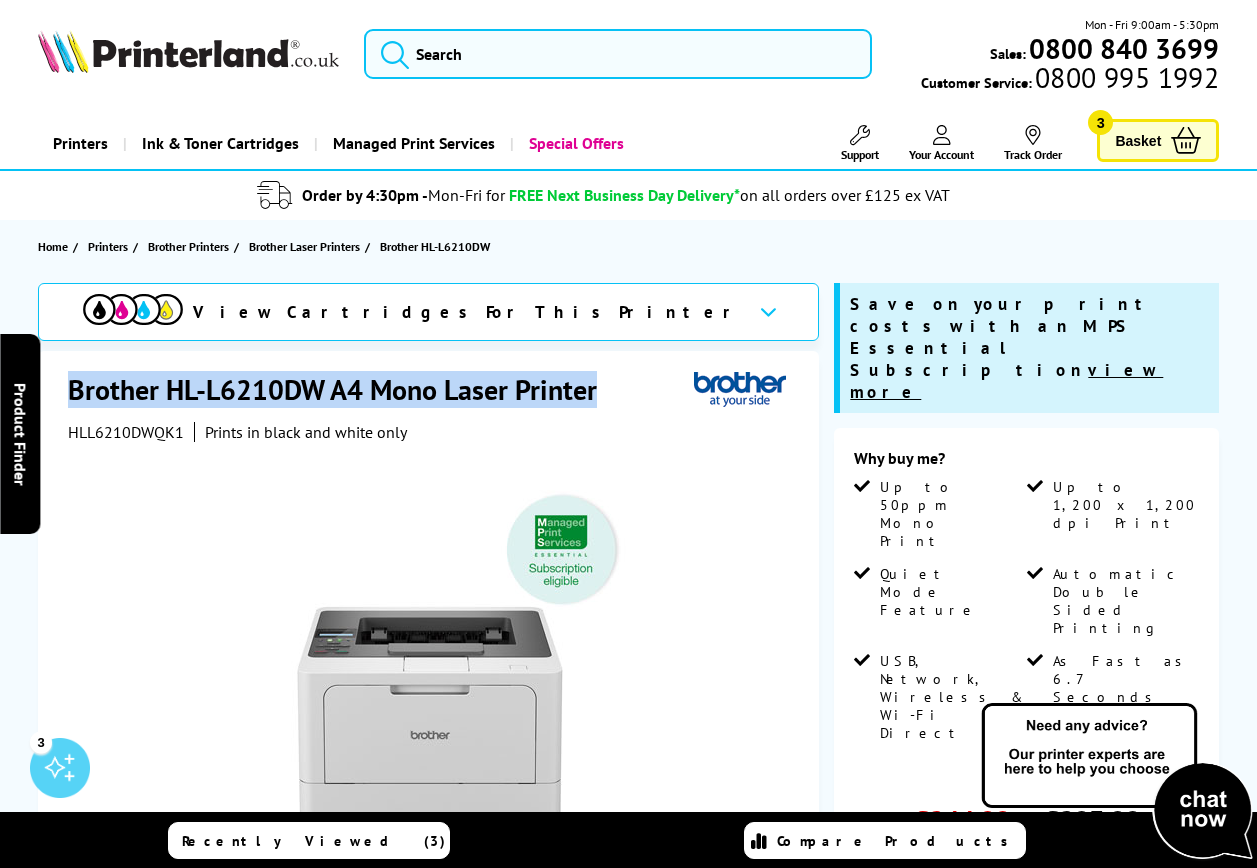 drag, startPoint x: 65, startPoint y: 391, endPoint x: 596, endPoint y: 395, distance: 531.0151 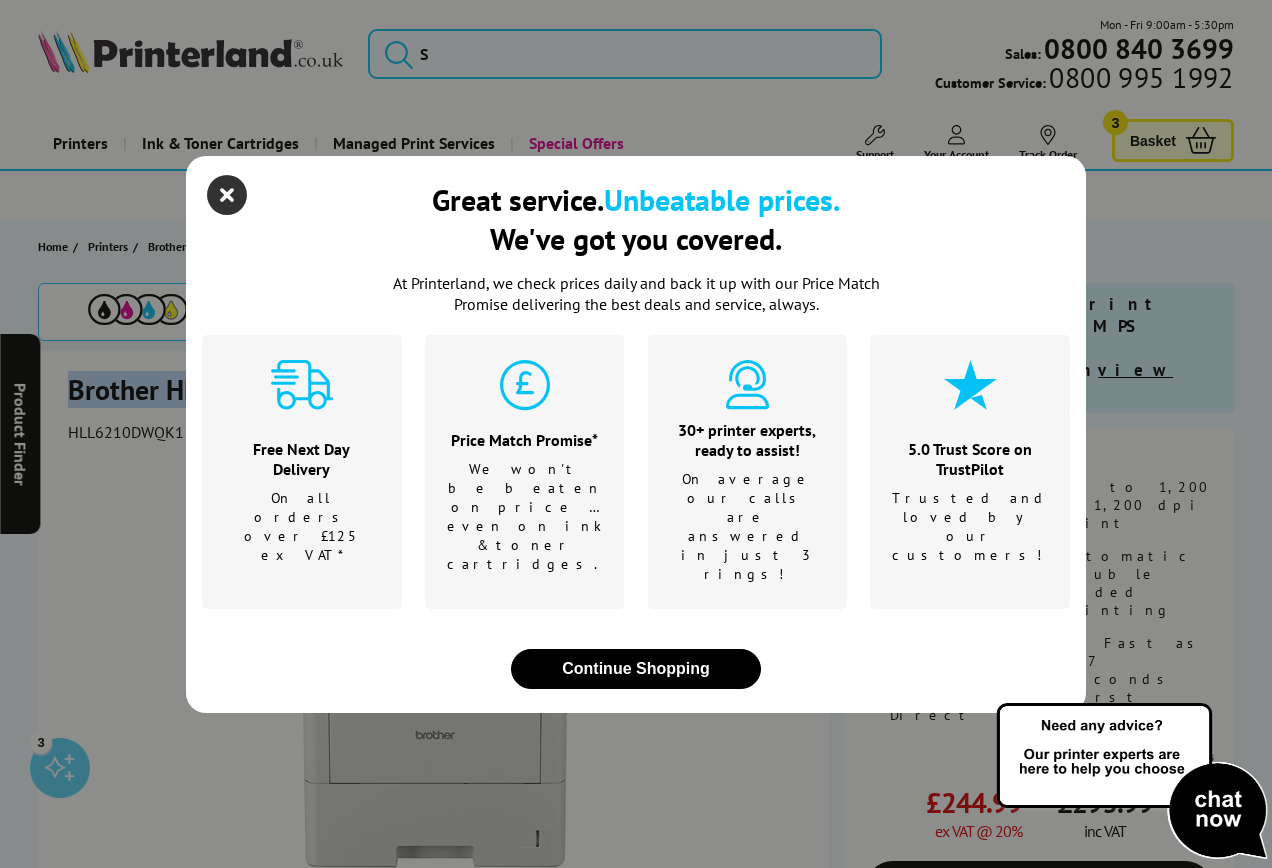 click at bounding box center (227, 195) 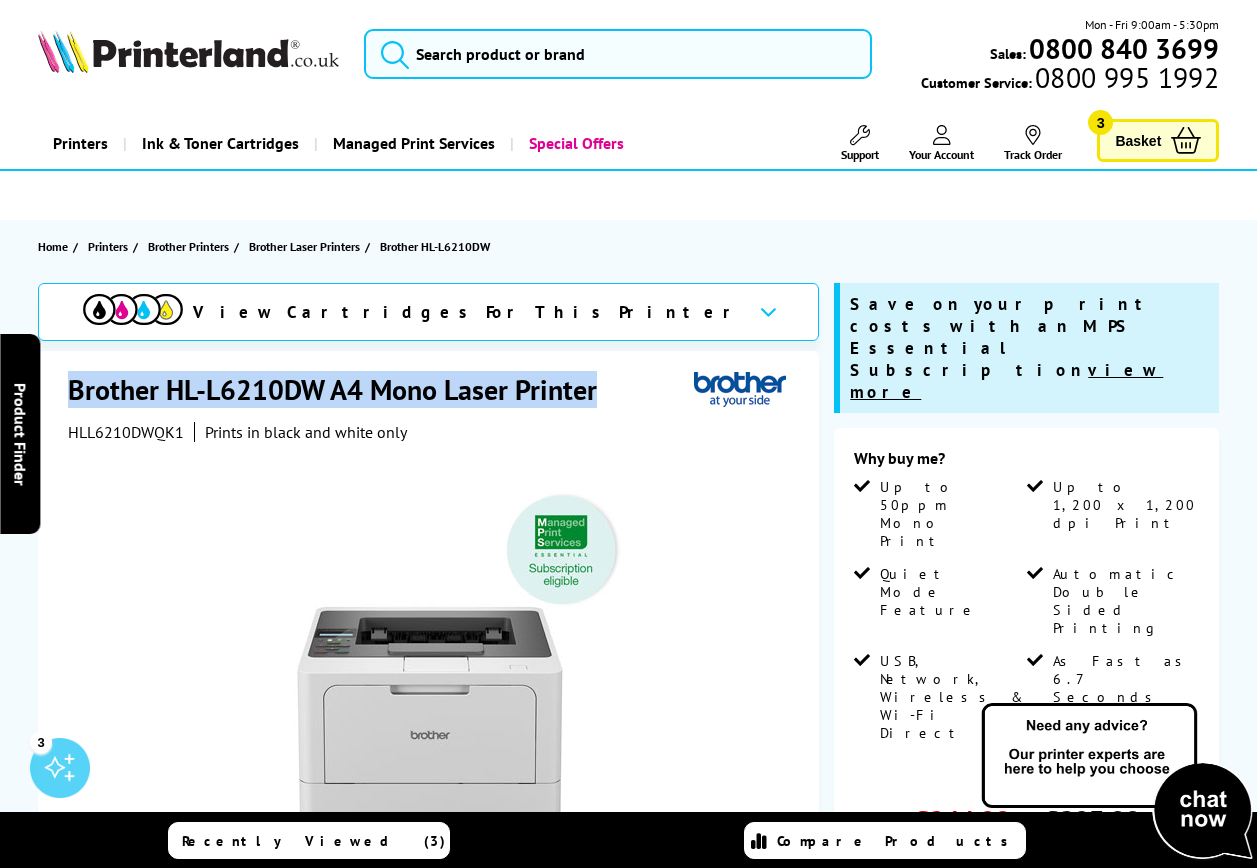 copy on "Brother HL-L6210DW A4 Mono Laser Printer" 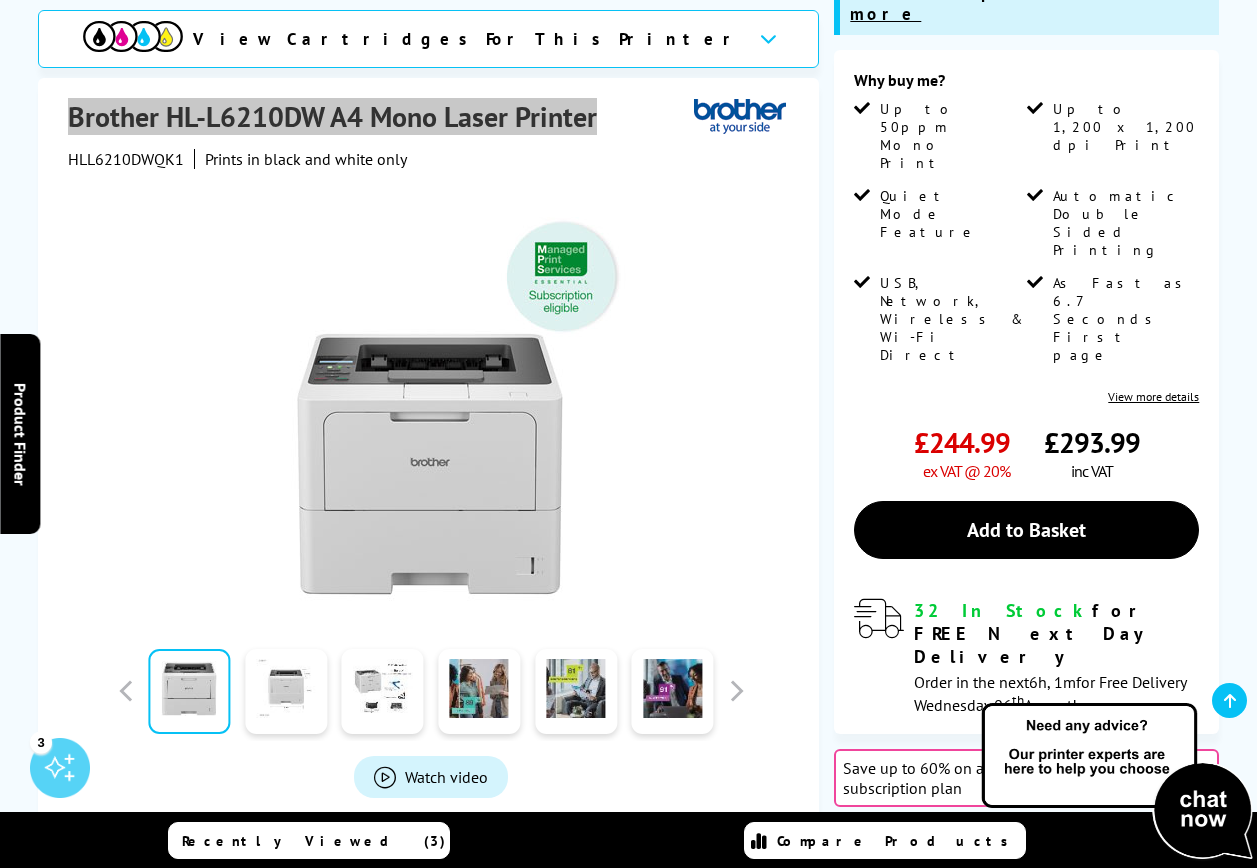scroll, scrollTop: 100, scrollLeft: 0, axis: vertical 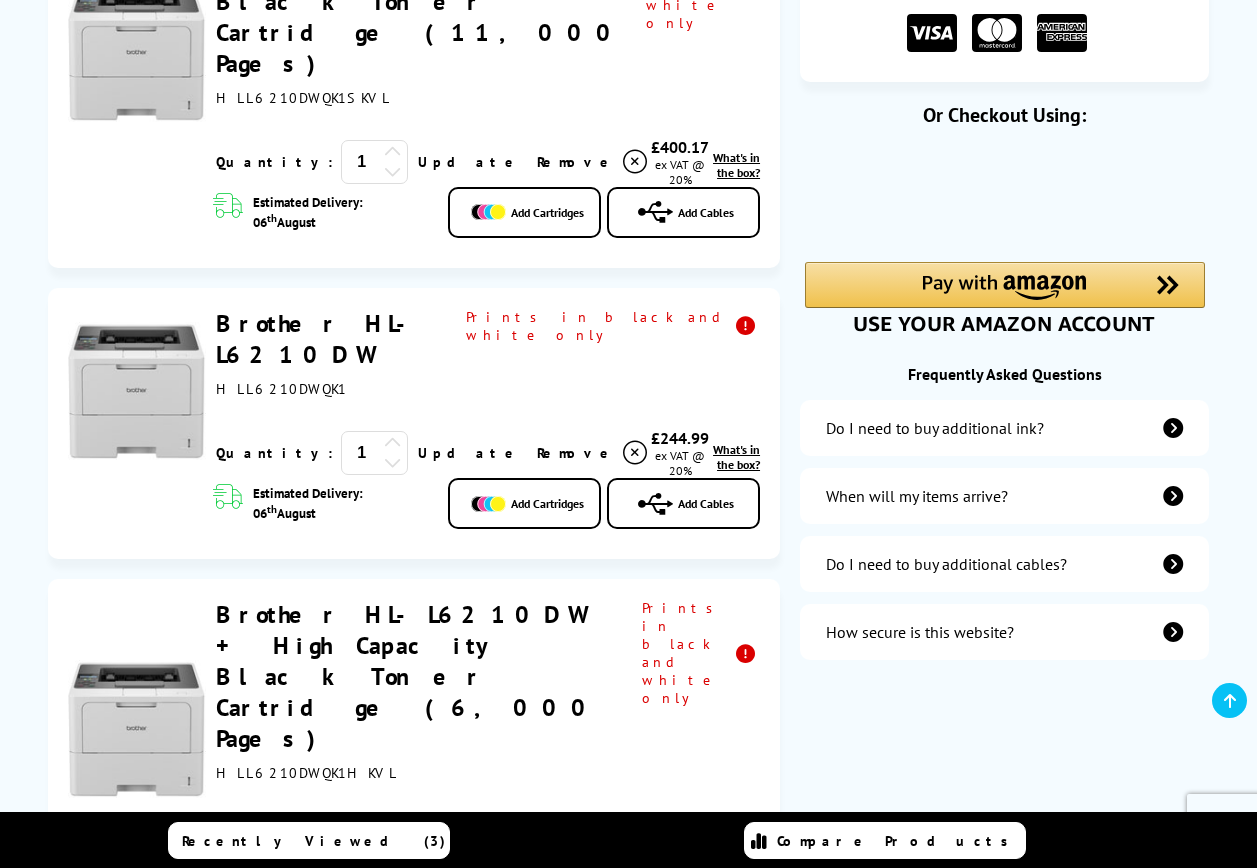 click on "Brother HL-L6210DW" at bounding box center [322, 339] 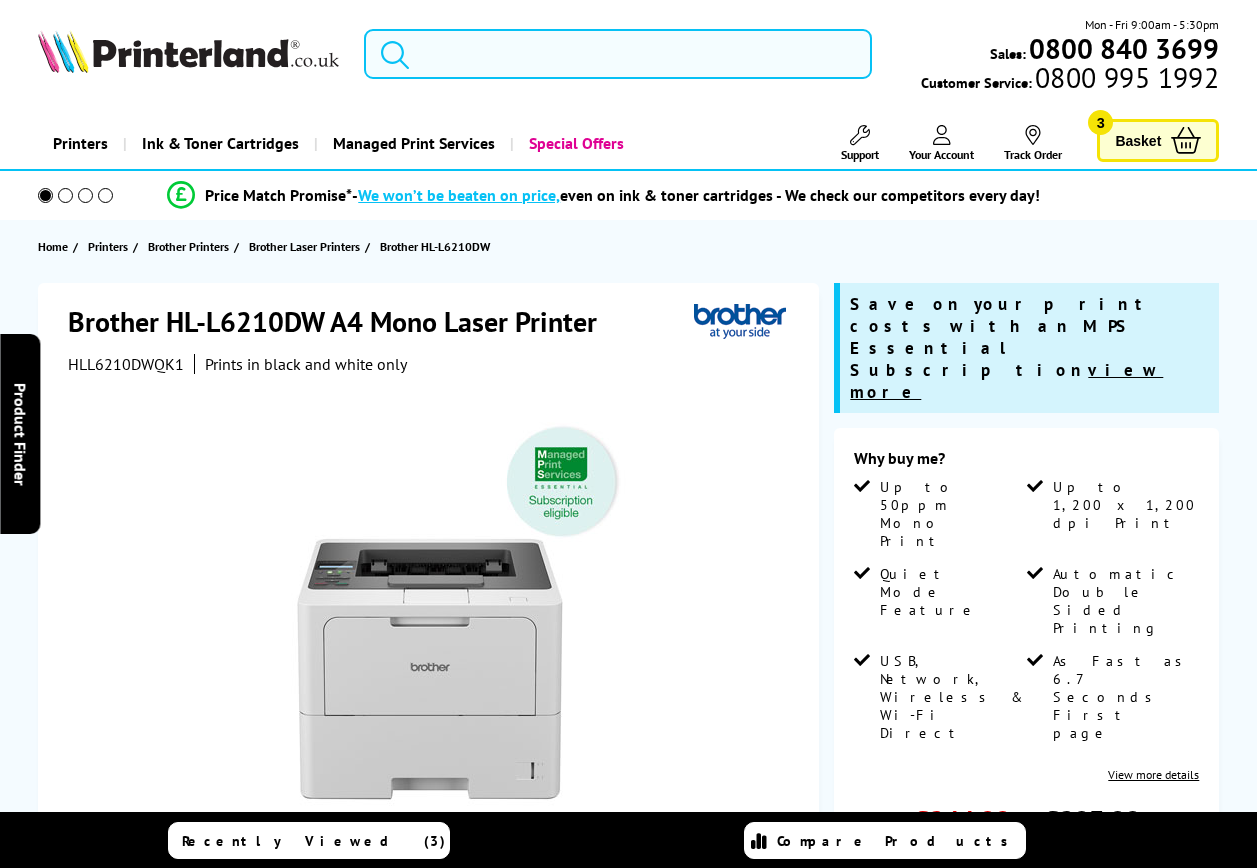 scroll, scrollTop: 0, scrollLeft: 0, axis: both 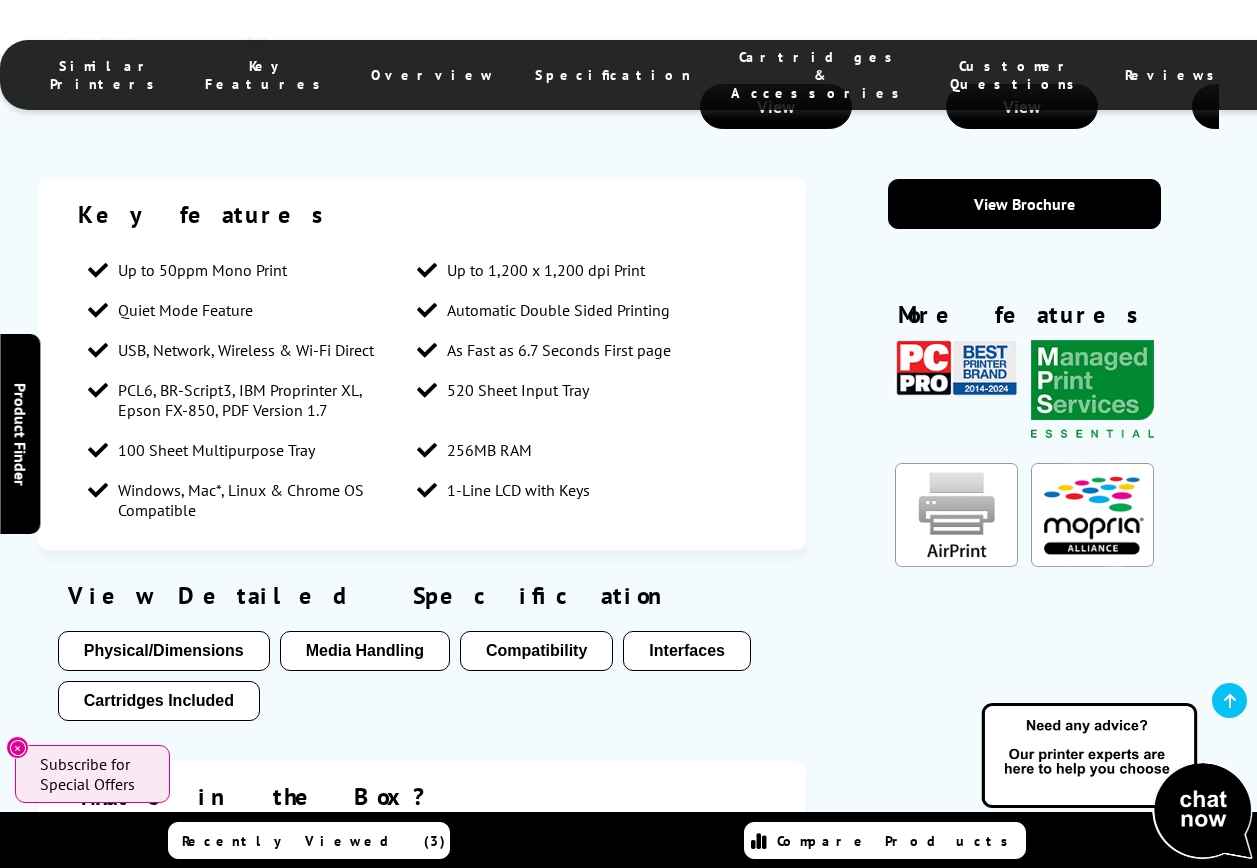 drag, startPoint x: 440, startPoint y: 554, endPoint x: 343, endPoint y: 534, distance: 99.0404 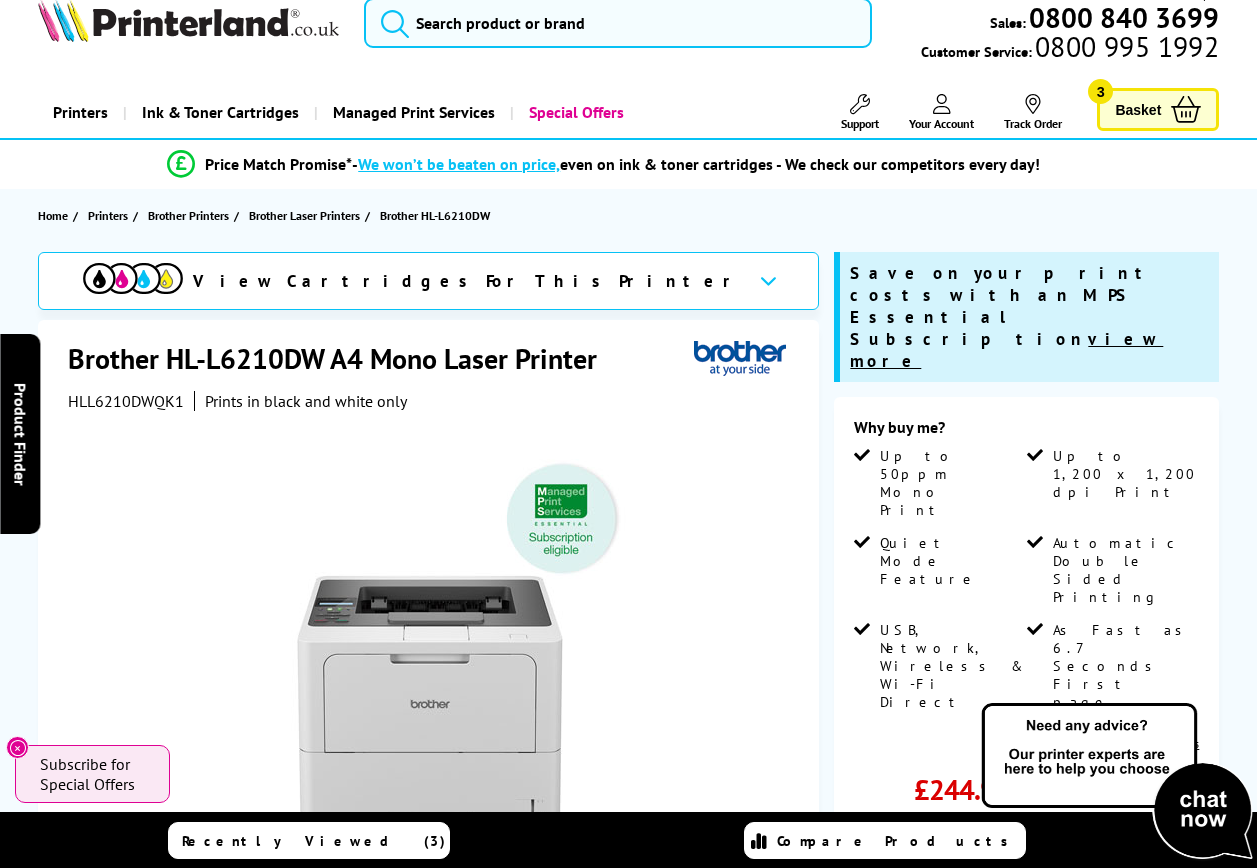 scroll, scrollTop: 0, scrollLeft: 0, axis: both 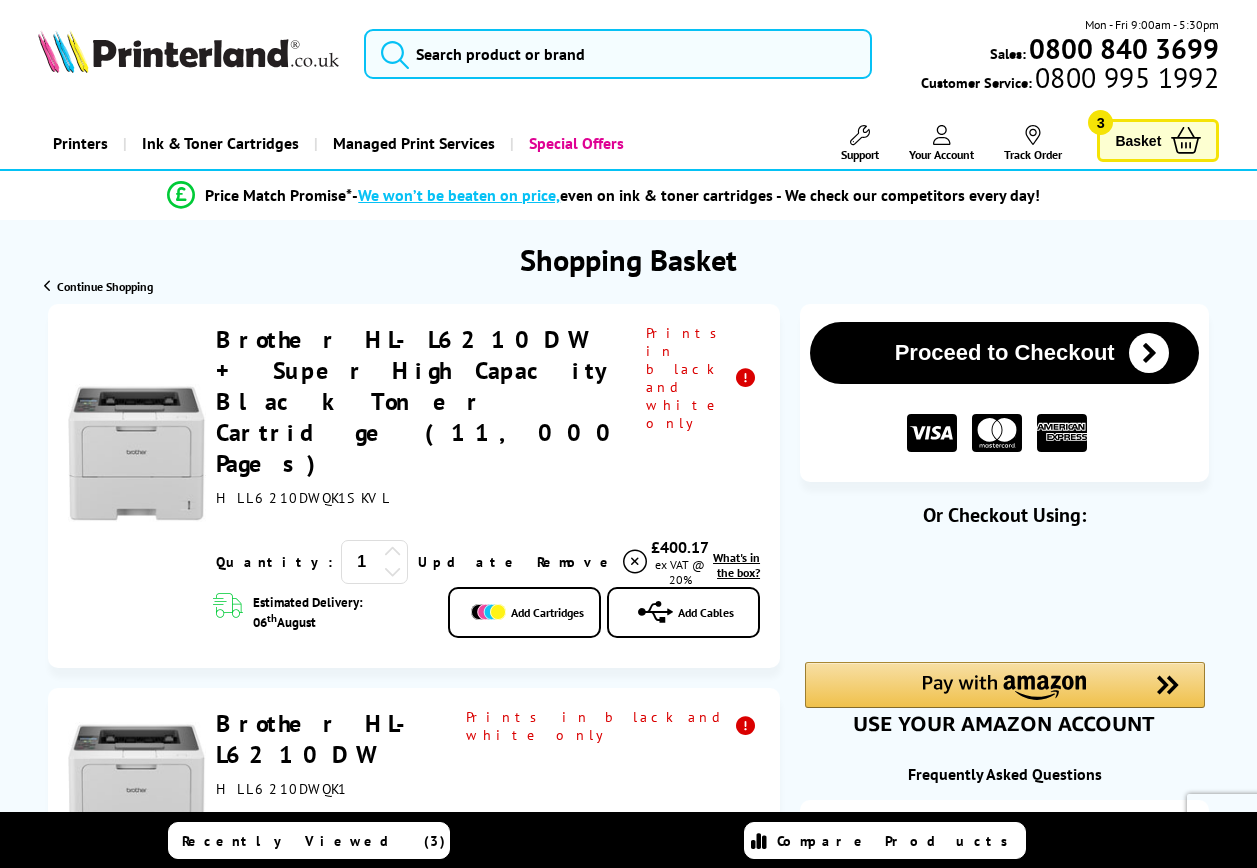 click on "Basket" at bounding box center [1138, 140] 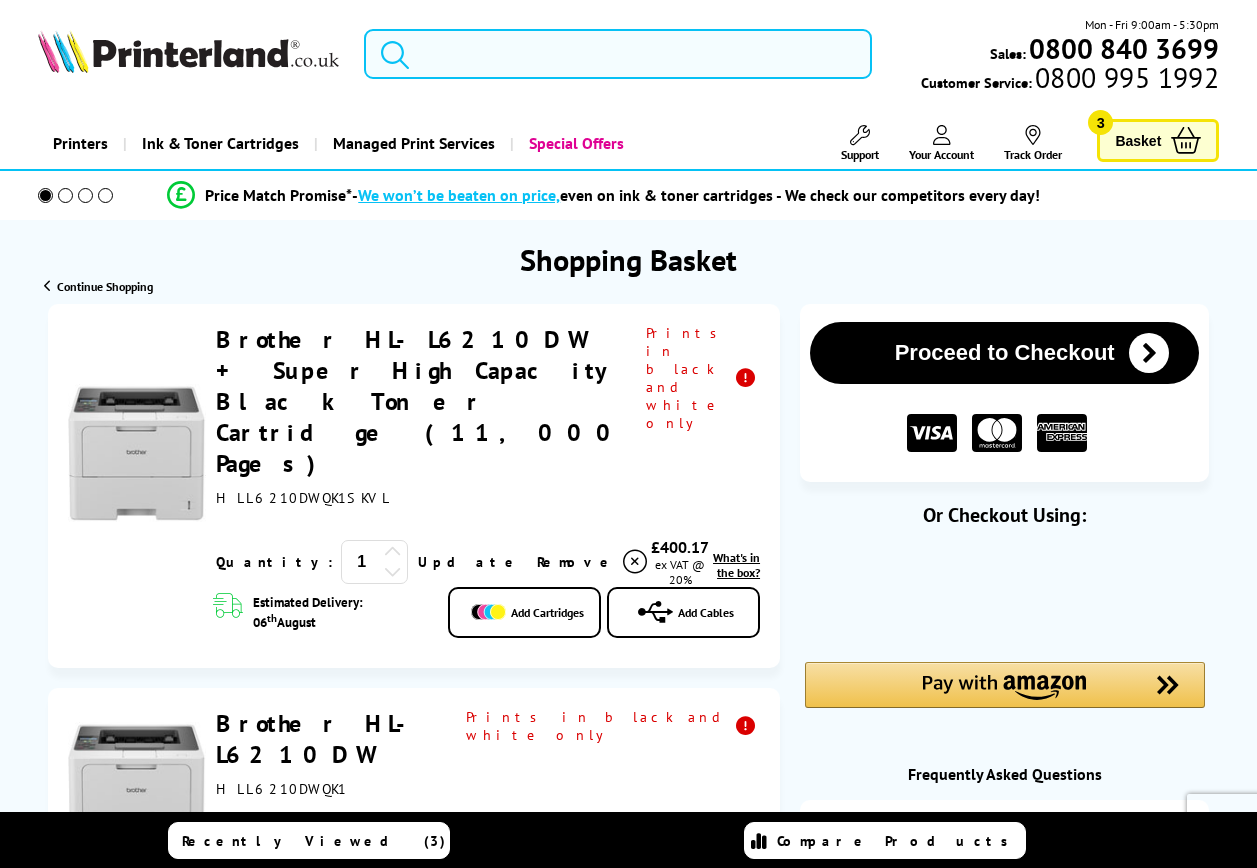 scroll, scrollTop: 0, scrollLeft: 0, axis: both 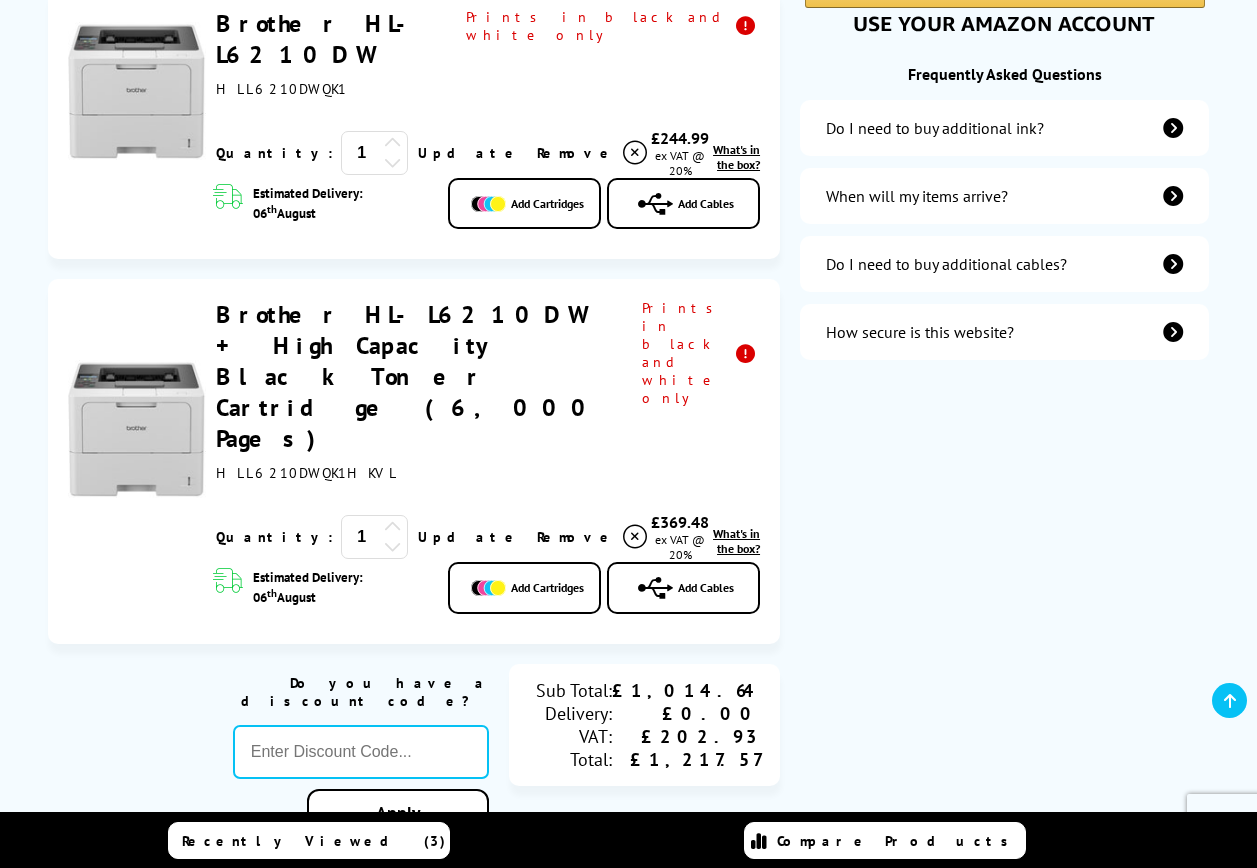 click on "Brother HL-L6210DW + High Capacity Black Toner Cartridge (6,000 Pages)" at bounding box center (408, 376) 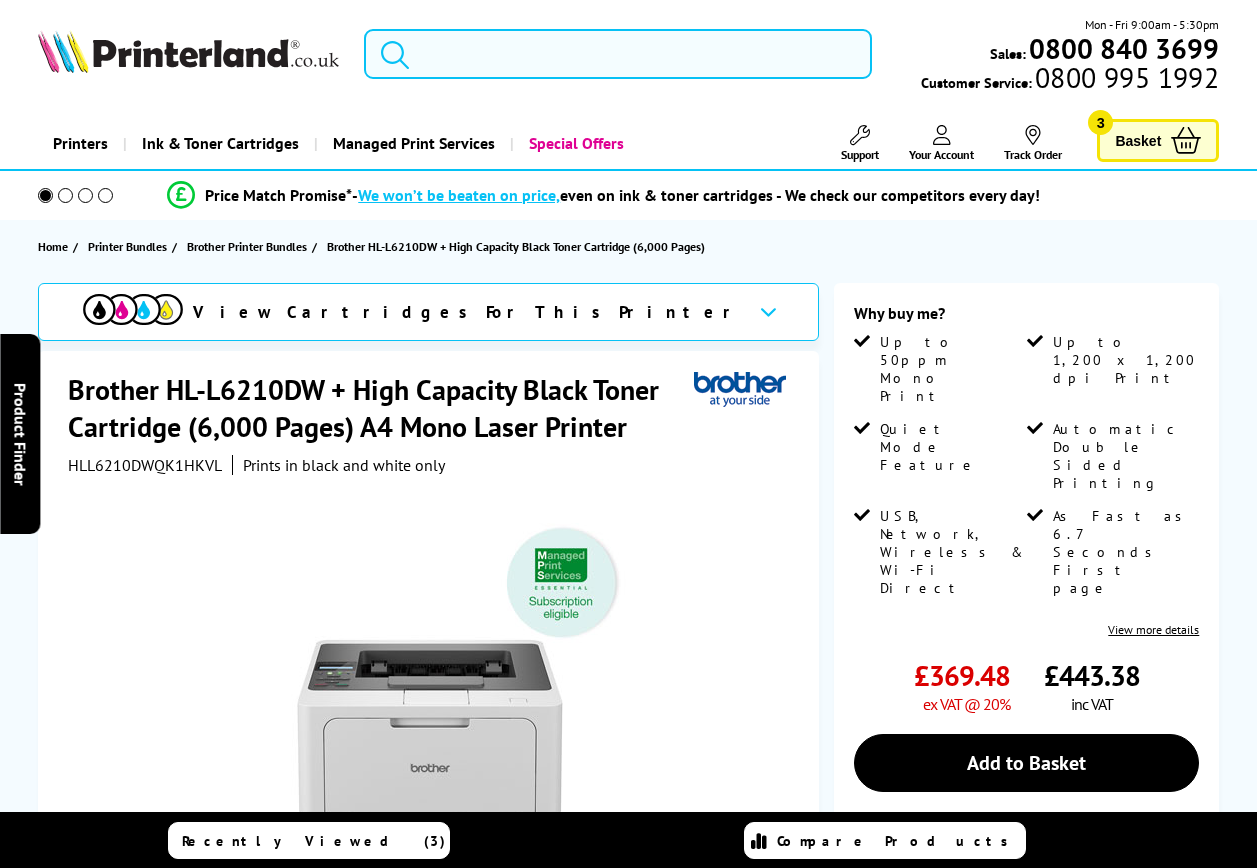 scroll, scrollTop: 0, scrollLeft: 0, axis: both 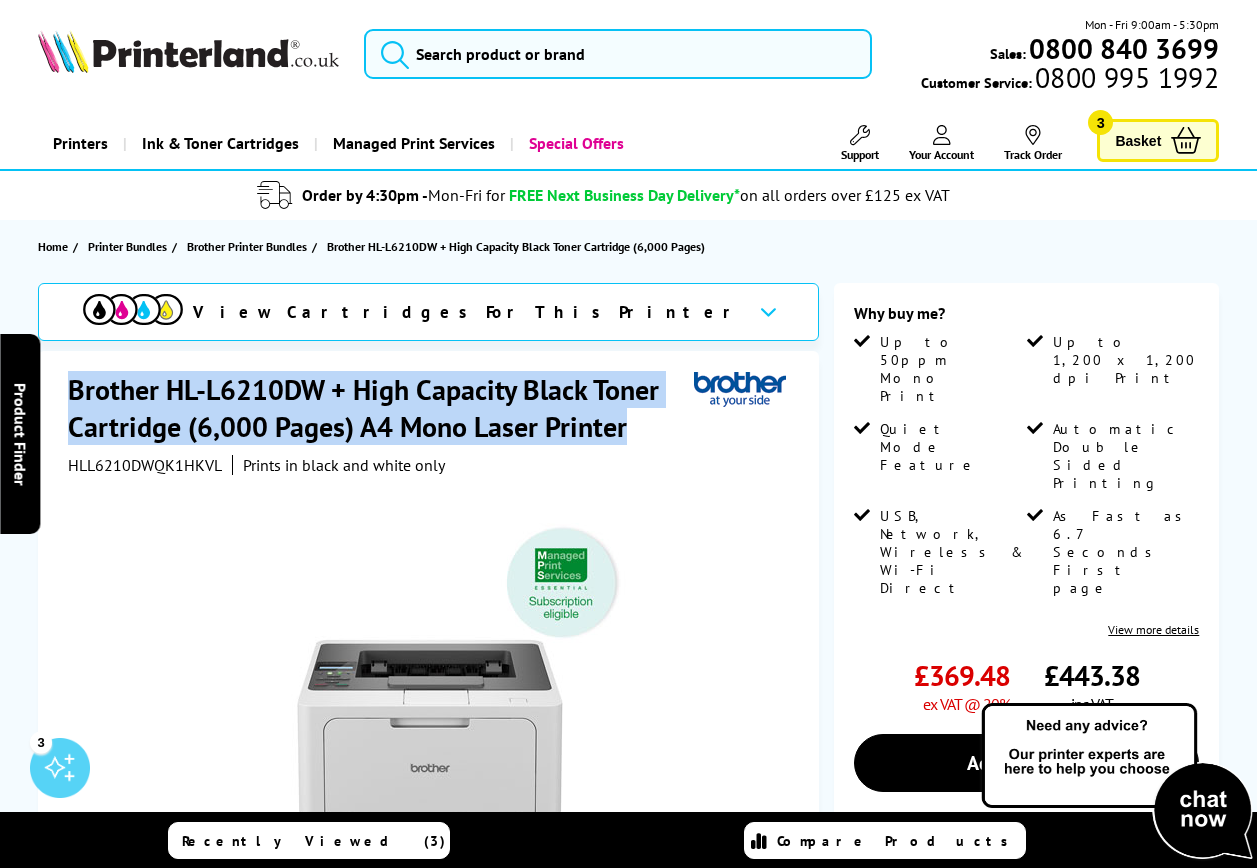 drag, startPoint x: 628, startPoint y: 431, endPoint x: 75, endPoint y: 387, distance: 554.7477 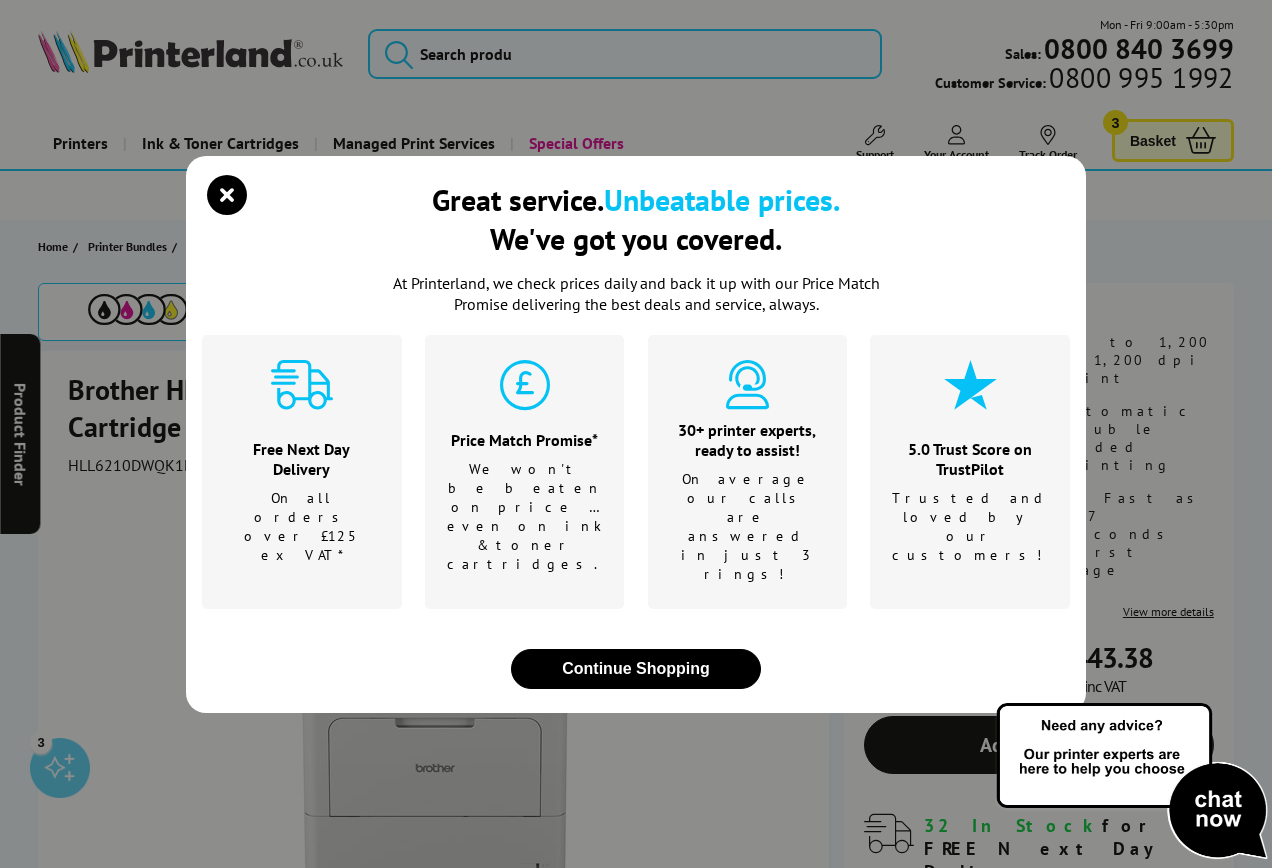 drag, startPoint x: 75, startPoint y: 389, endPoint x: 78, endPoint y: 405, distance: 16.27882 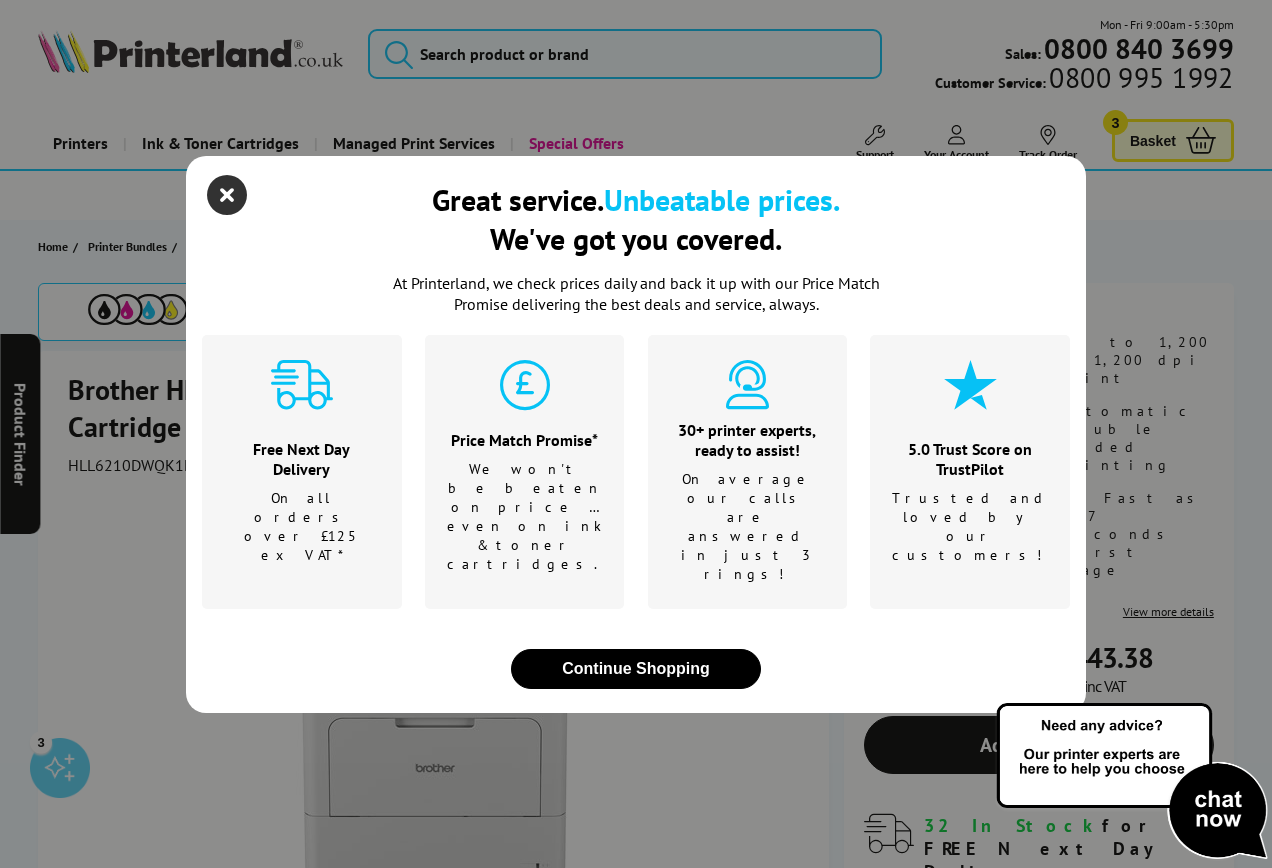 click at bounding box center [227, 195] 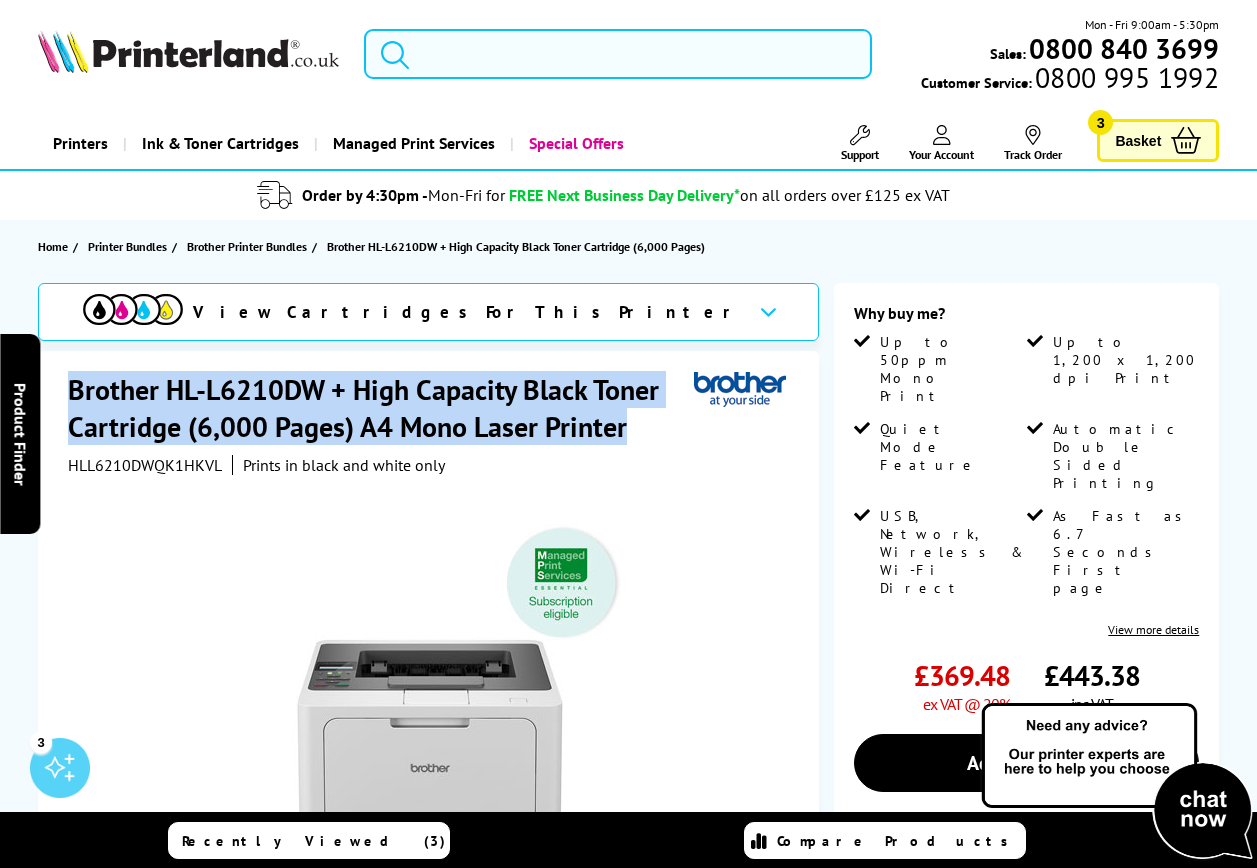 drag, startPoint x: 70, startPoint y: 387, endPoint x: 629, endPoint y: 434, distance: 560.97235 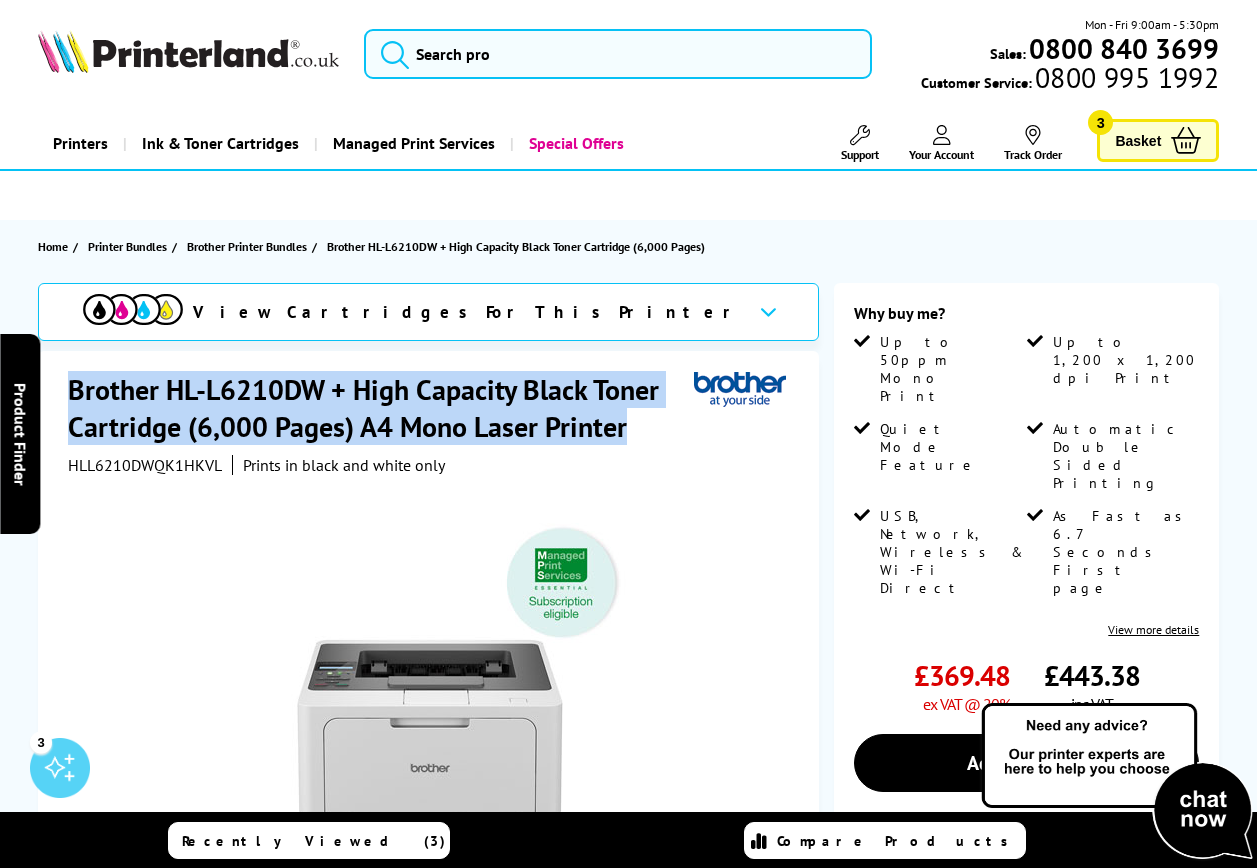 drag, startPoint x: 629, startPoint y: 434, endPoint x: 556, endPoint y: 421, distance: 74.1485 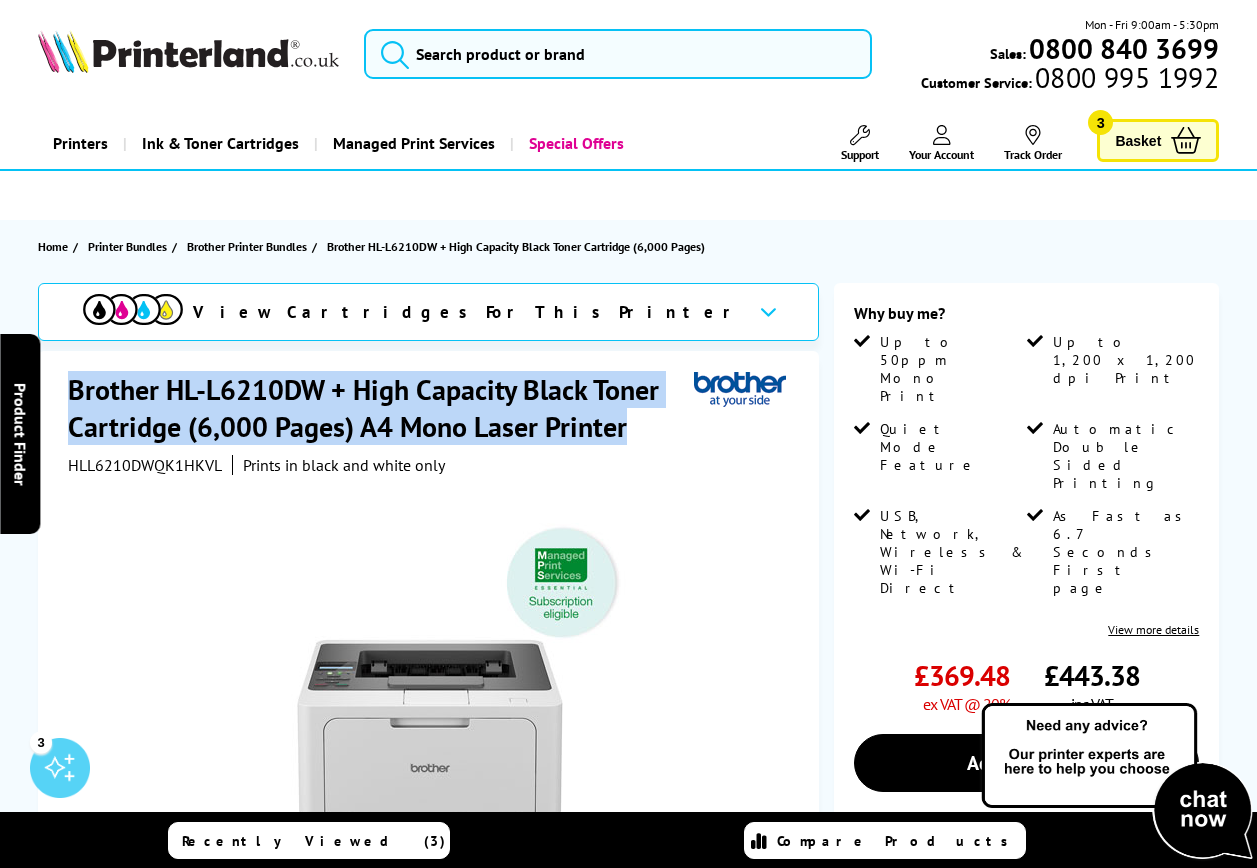 copy on "Brother HL-L6210DW + High Capacity Black Toner Cartridge (6,000 Pages) A4 Mono Laser Printer" 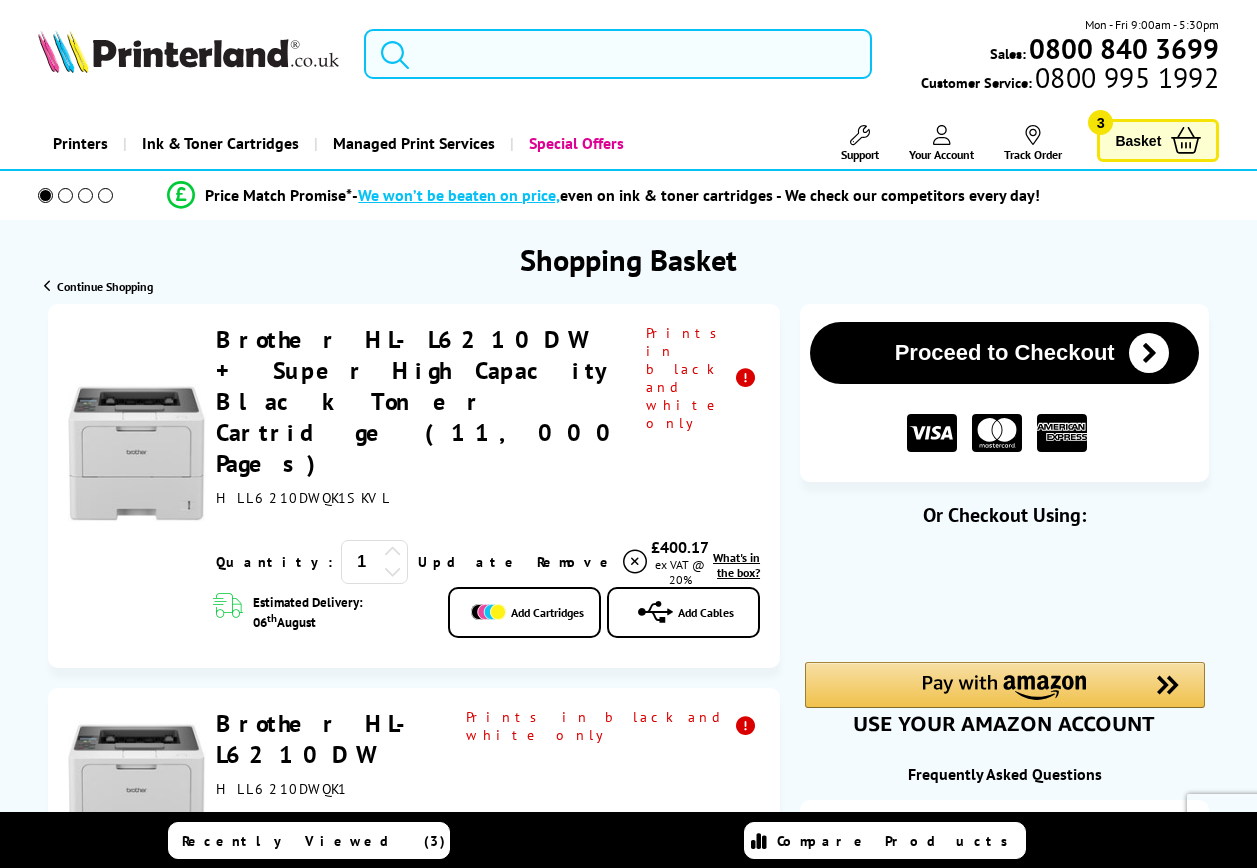 scroll, scrollTop: 700, scrollLeft: 0, axis: vertical 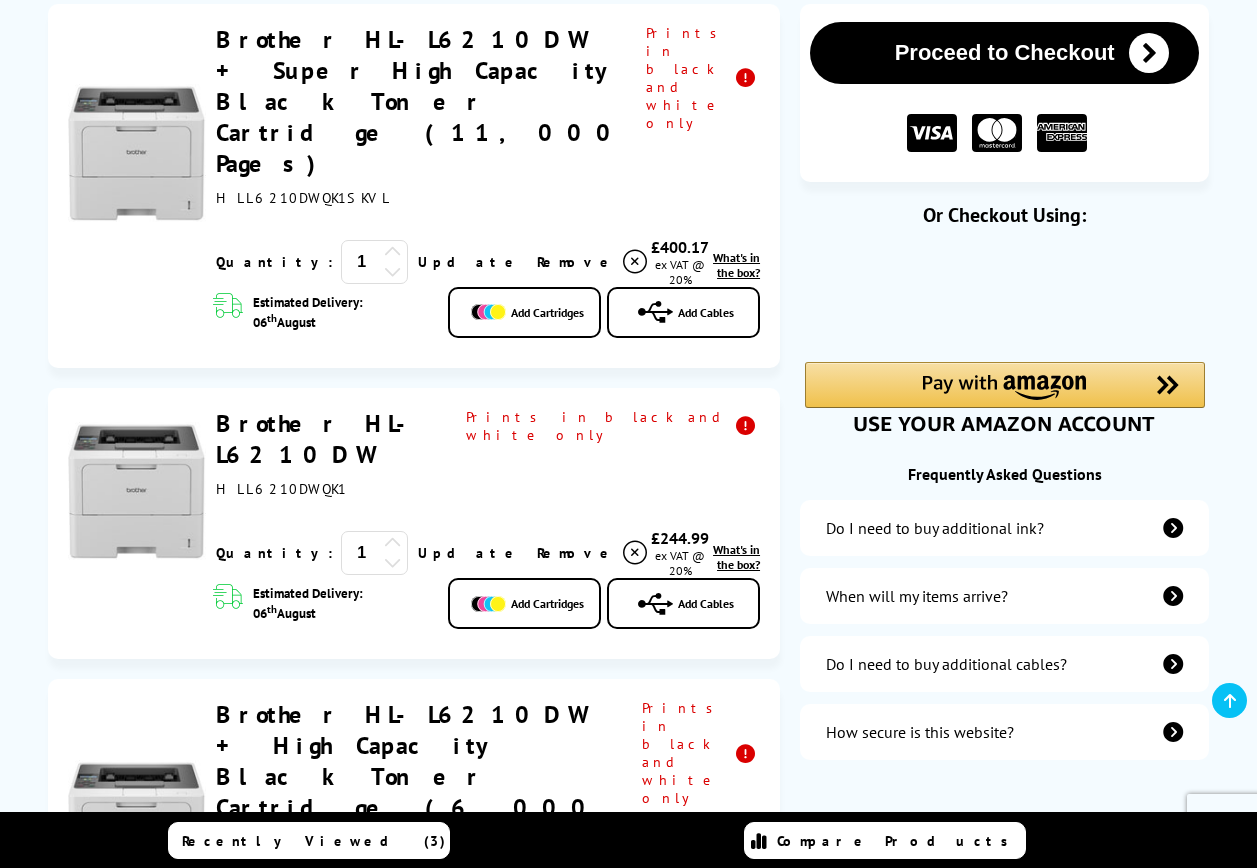 drag, startPoint x: 287, startPoint y: 104, endPoint x: 212, endPoint y: 45, distance: 95.42536 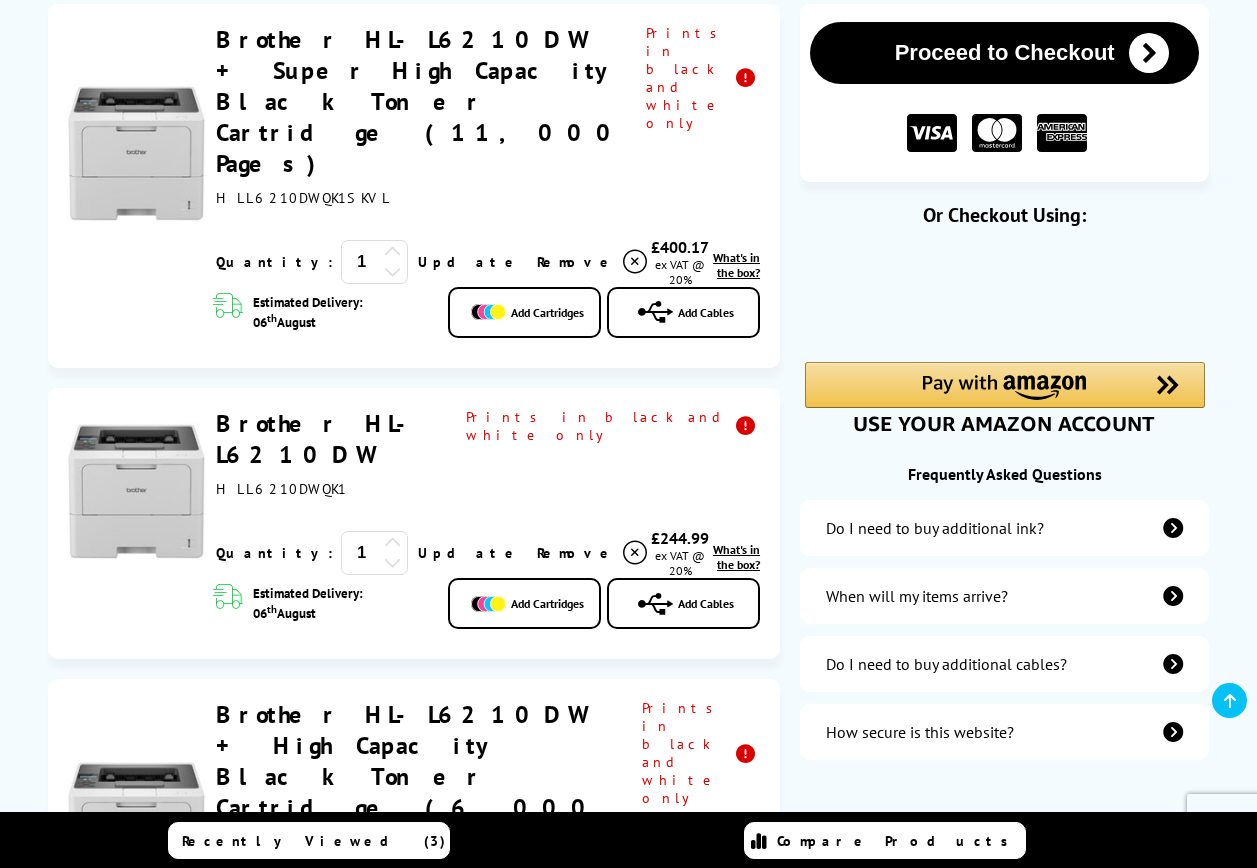 drag, startPoint x: 212, startPoint y: 45, endPoint x: 447, endPoint y: 58, distance: 235.3593 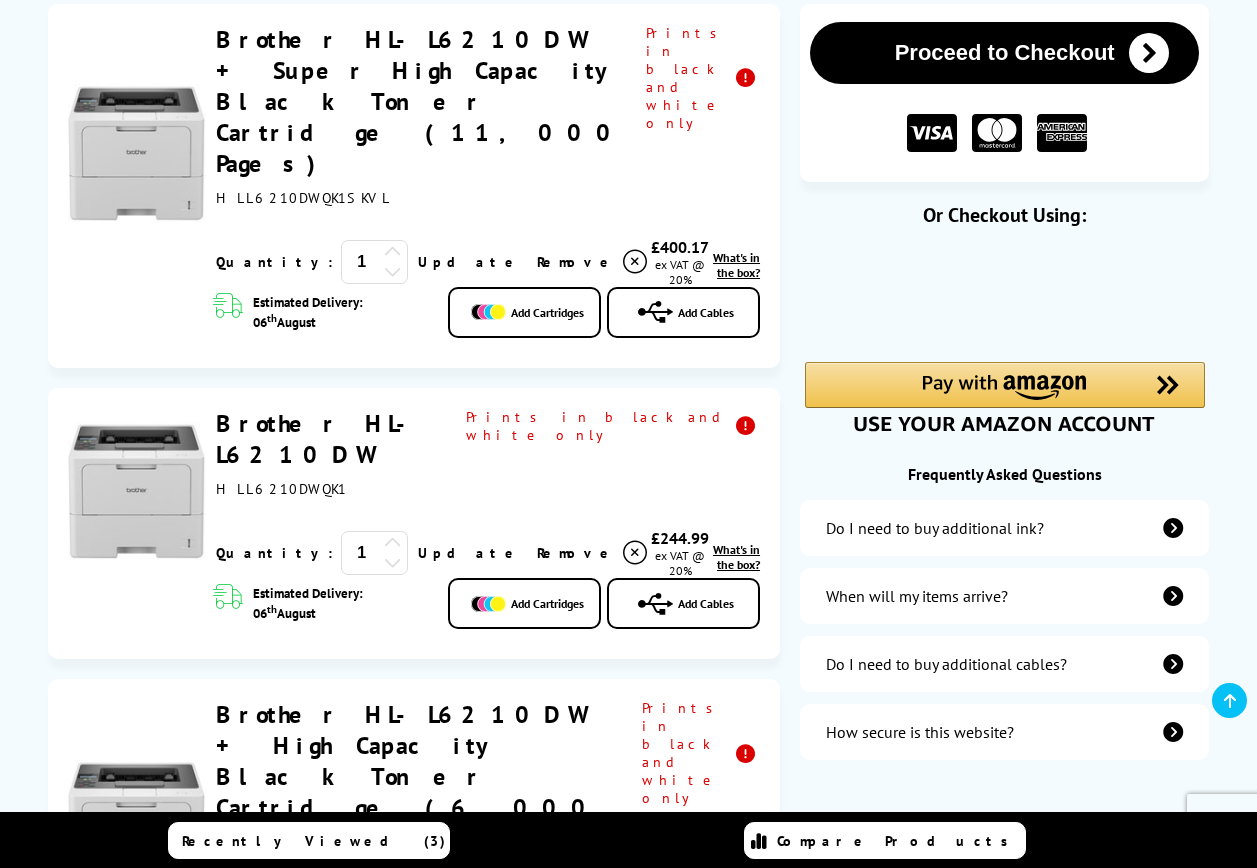 click at bounding box center [137, 153] 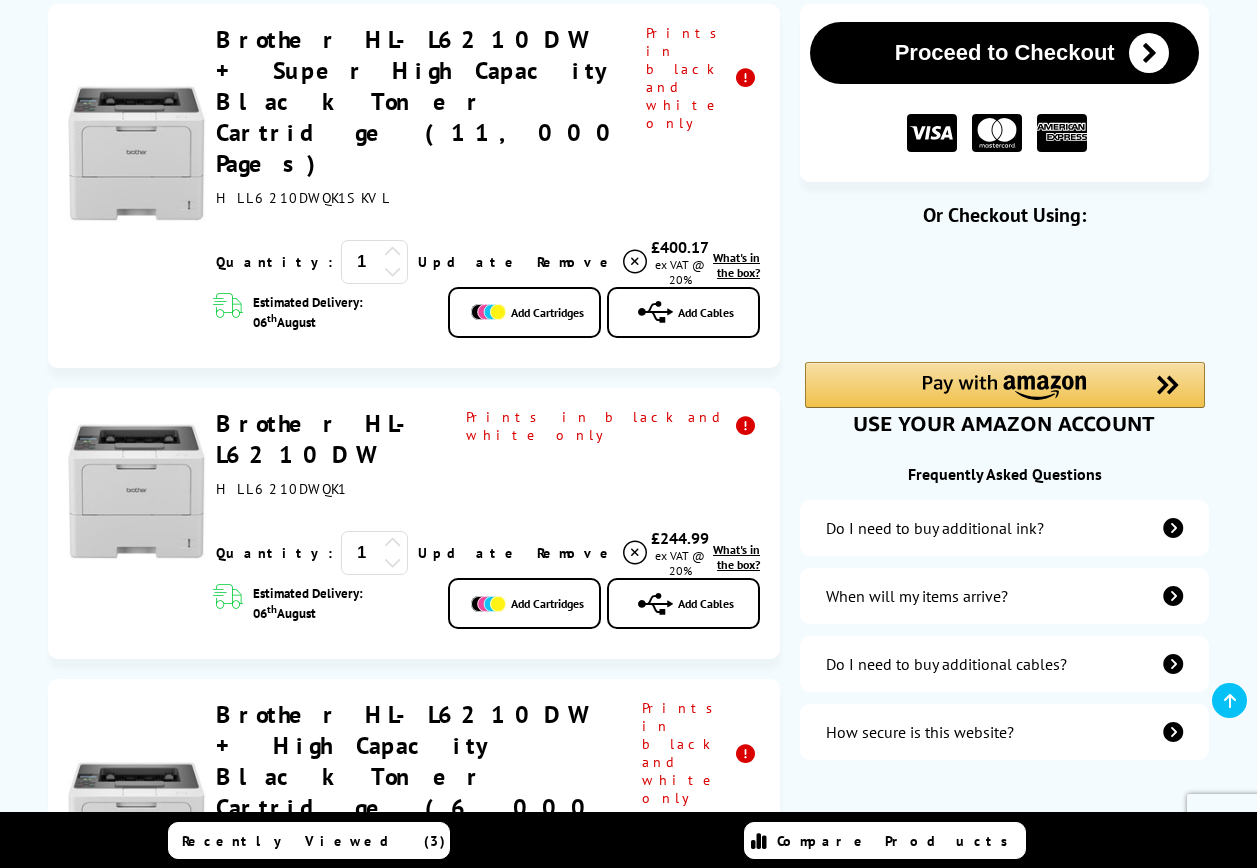 click on "HLL6210DWQK1SKVL" at bounding box center [426, 198] 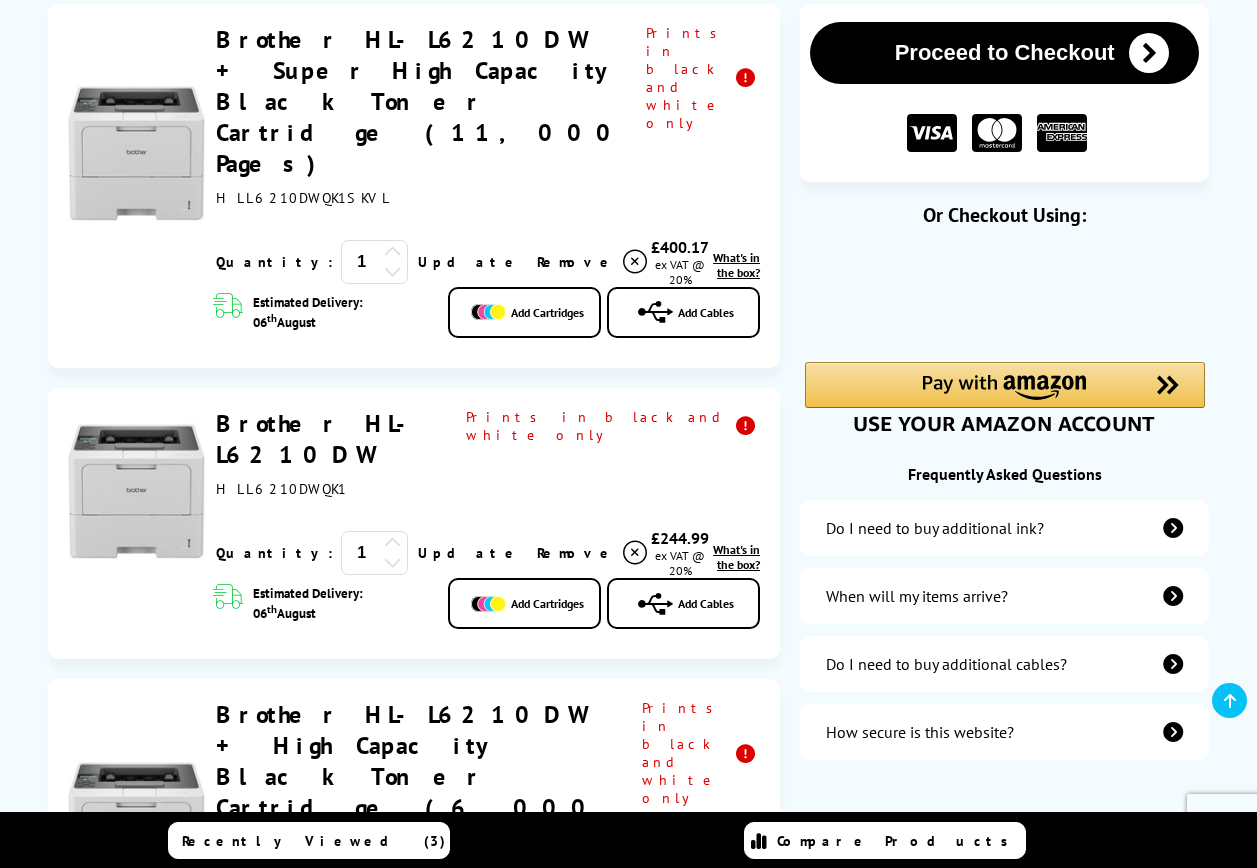 click at bounding box center [137, 153] 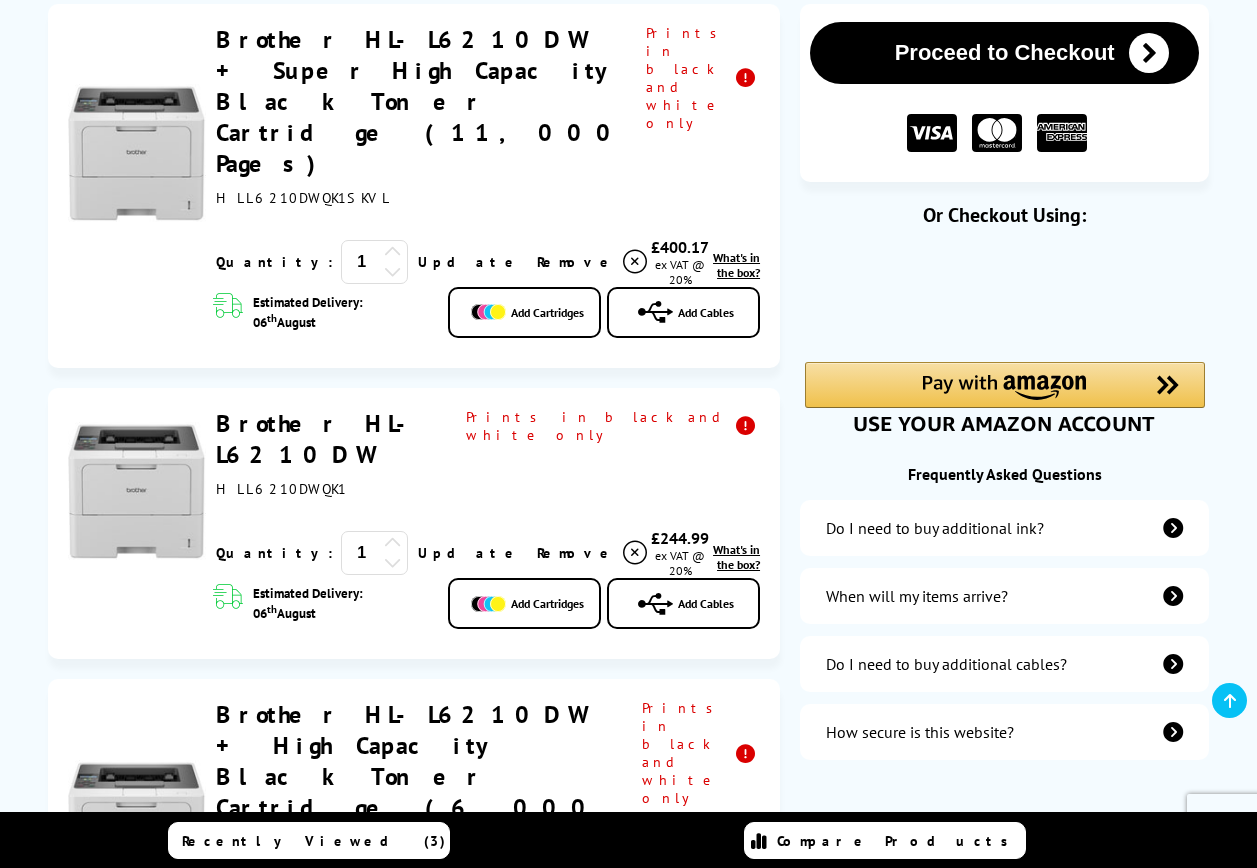 click on "Brother HL-L6210DW + Super High Capacity Black Toner Cartridge (11,000 Pages)" at bounding box center [420, 101] 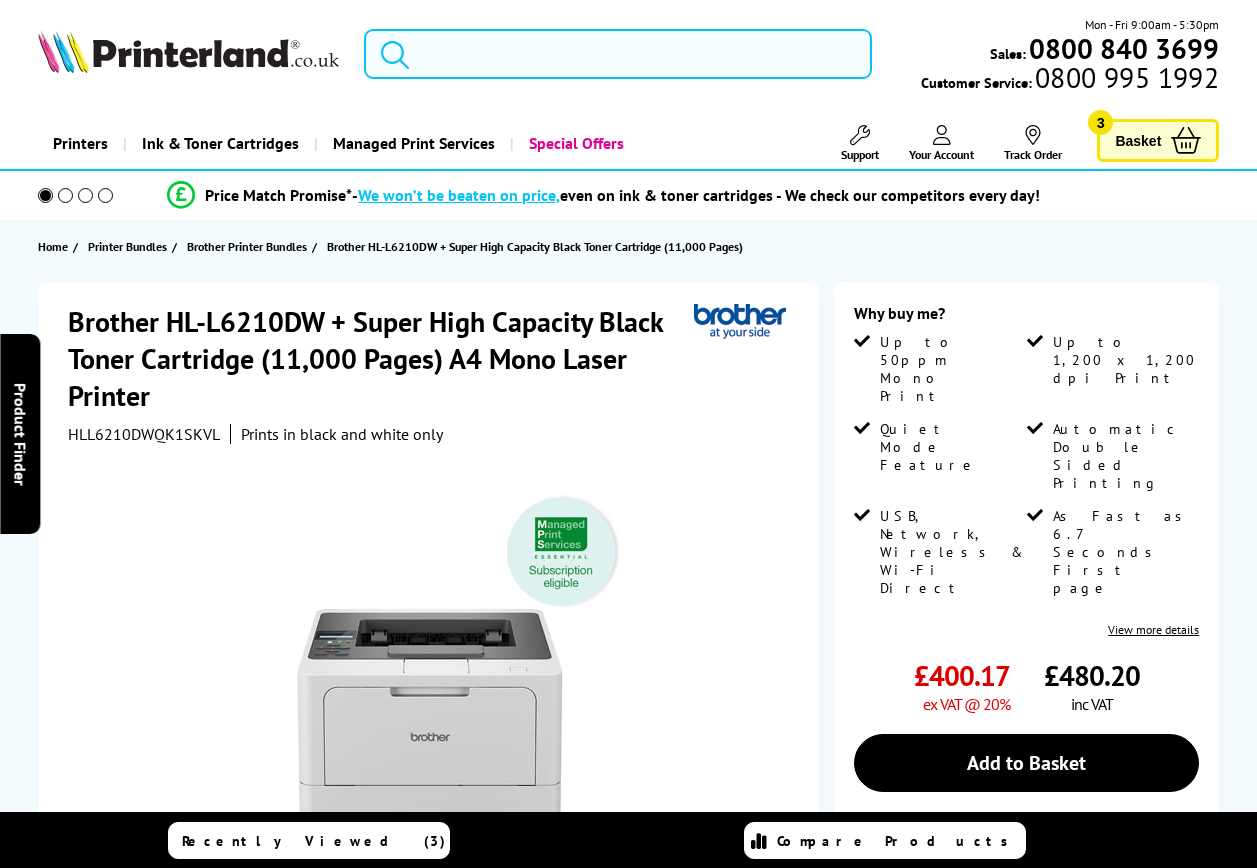 scroll, scrollTop: 0, scrollLeft: 0, axis: both 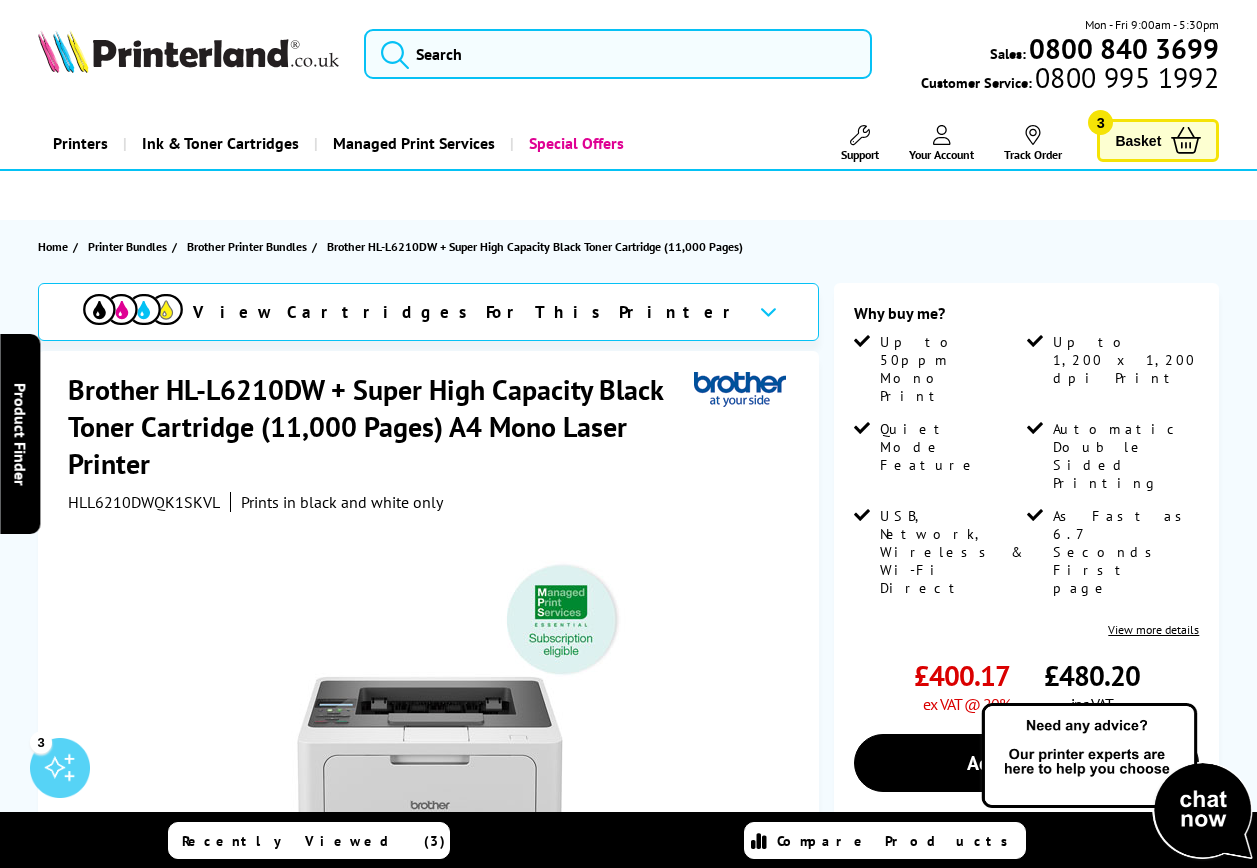 click on "Brother HL-L6210DW + Super High Capacity Black Toner Cartridge (11,000 Pages) A4 Mono Laser Printer" at bounding box center [381, 426] 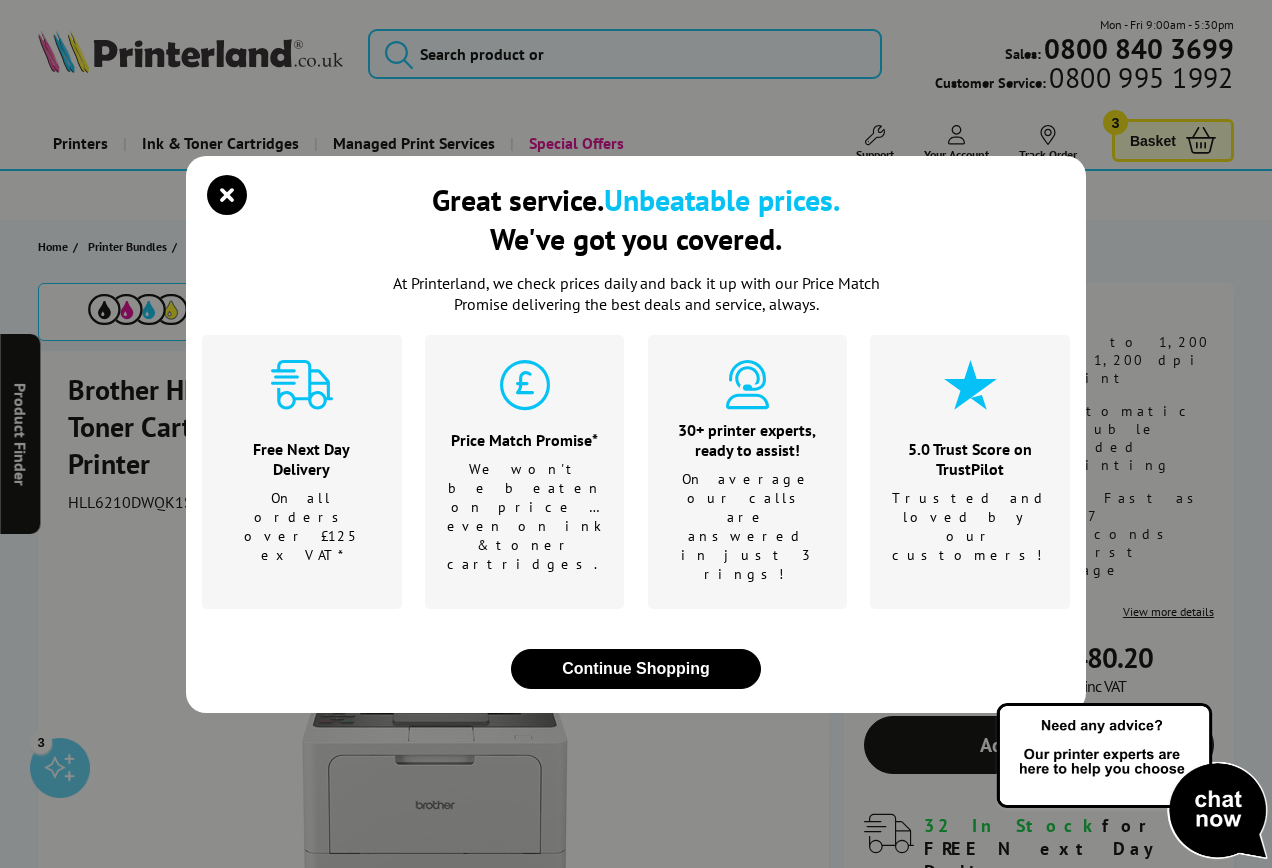drag, startPoint x: 78, startPoint y: 387, endPoint x: 172, endPoint y: 393, distance: 94.19129 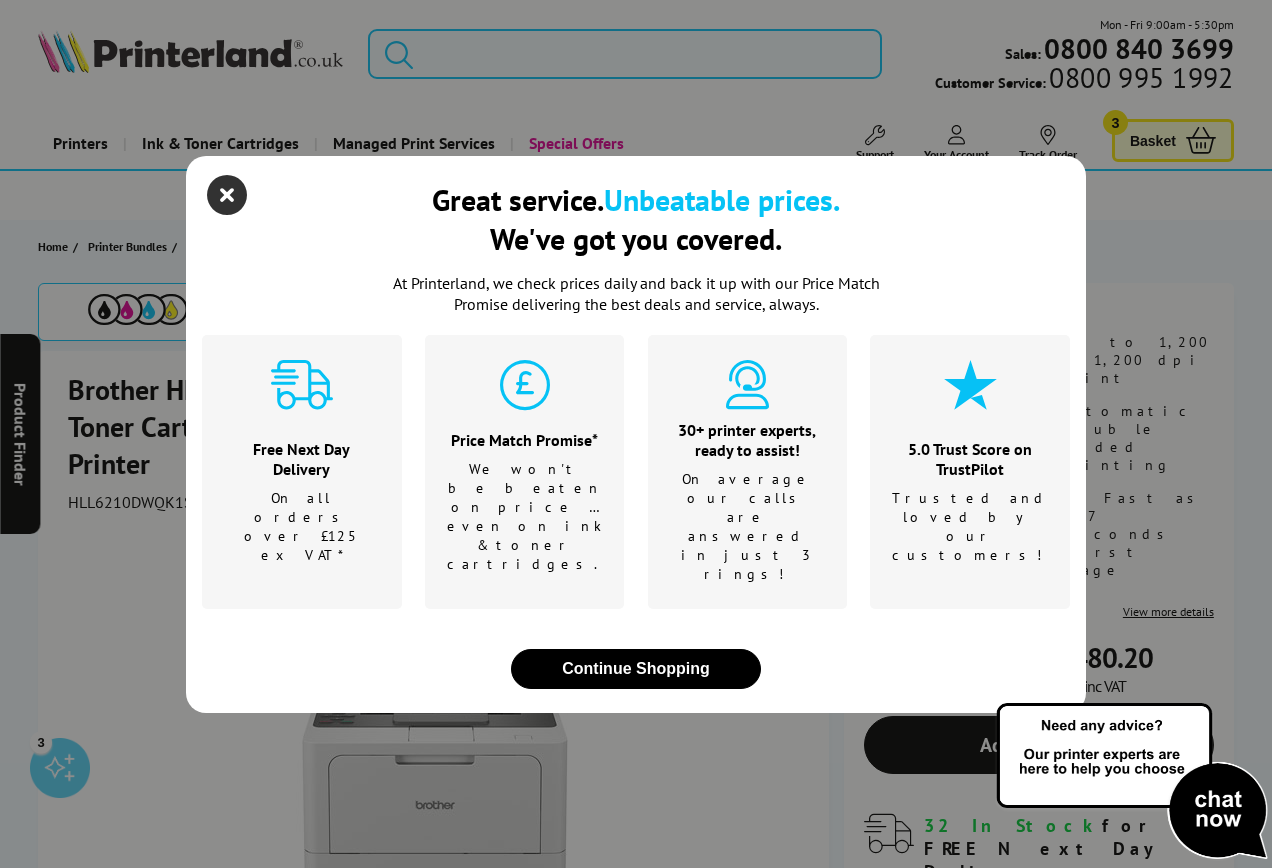 click at bounding box center (227, 195) 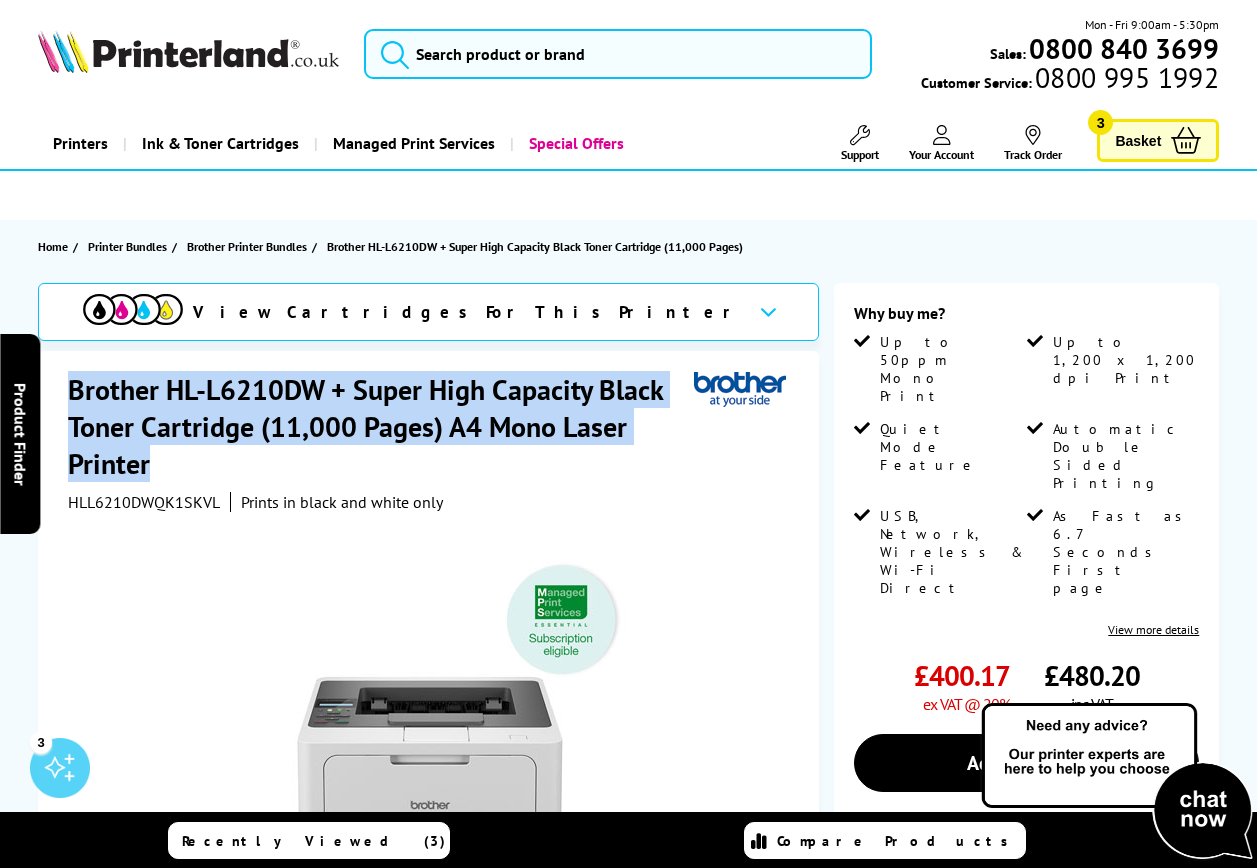 drag, startPoint x: 67, startPoint y: 385, endPoint x: 340, endPoint y: 459, distance: 282.85156 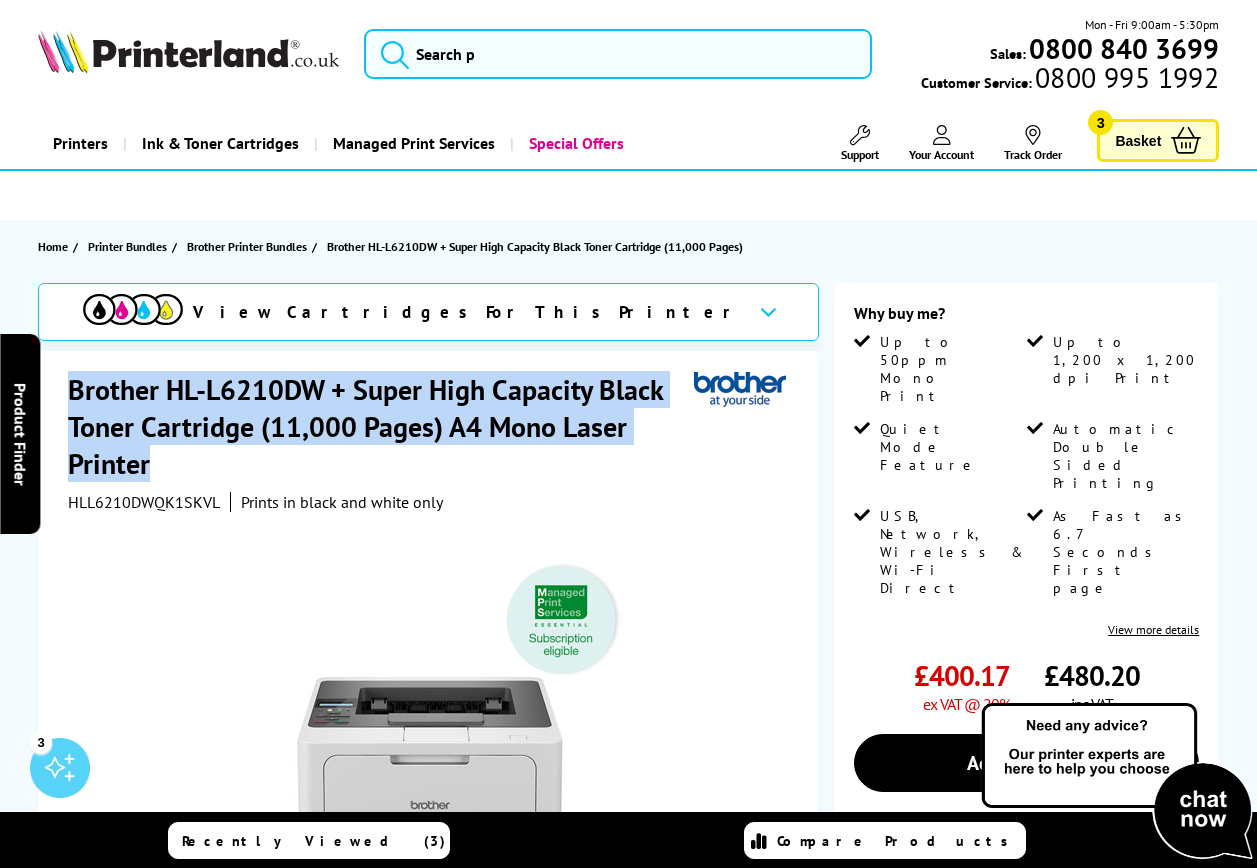 drag, startPoint x: 340, startPoint y: 459, endPoint x: 324, endPoint y: 423, distance: 39.39543 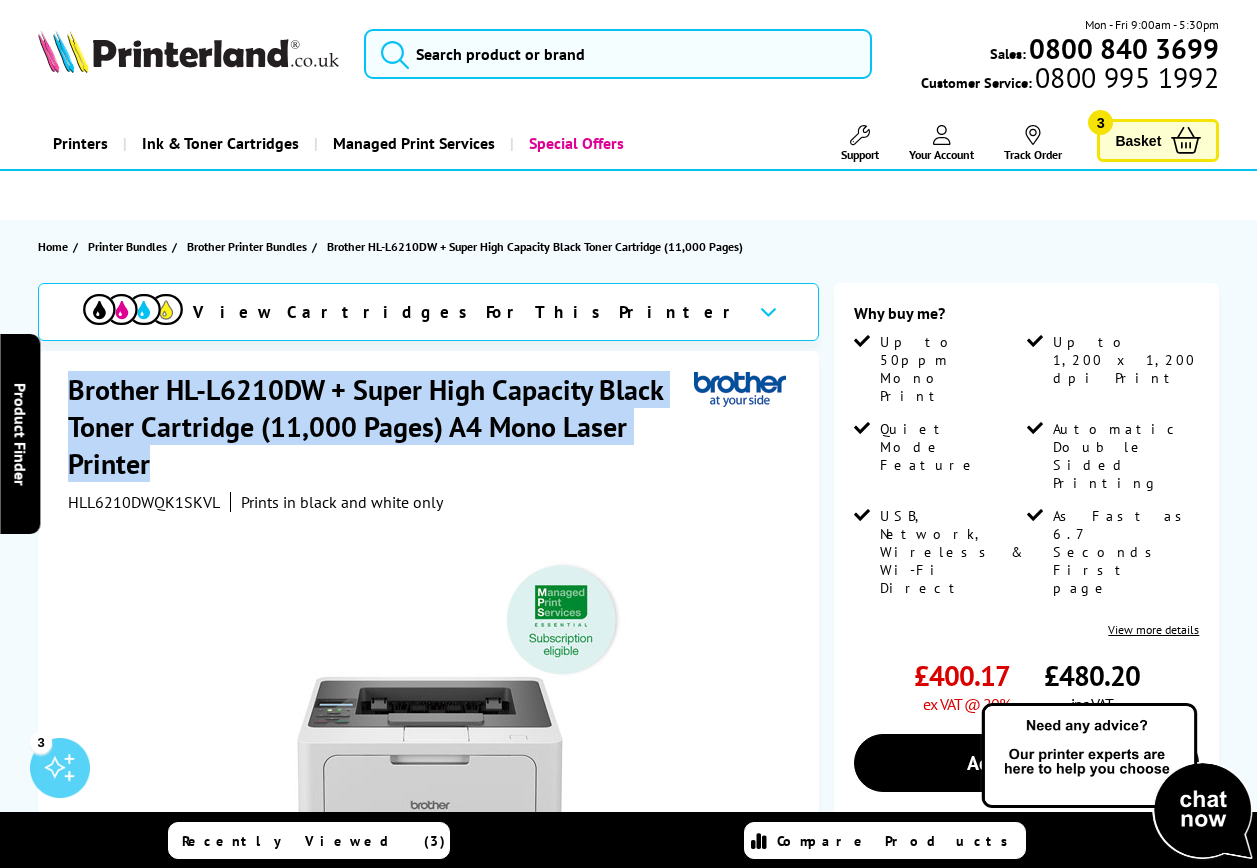 copy on "Brother HL-L6210DW + Super High Capacity Black Toner Cartridge (11,000 Pages) A4 Mono Laser Printer" 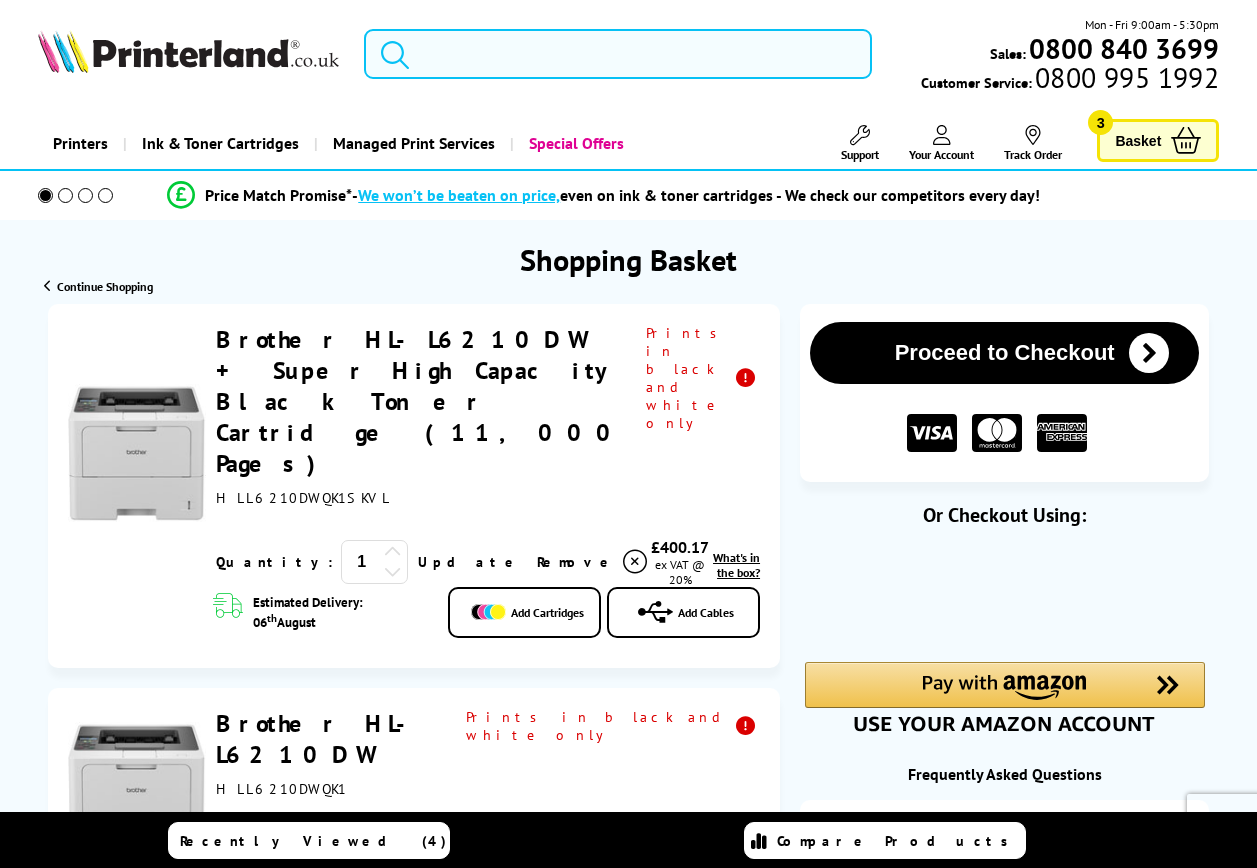 scroll, scrollTop: 300, scrollLeft: 0, axis: vertical 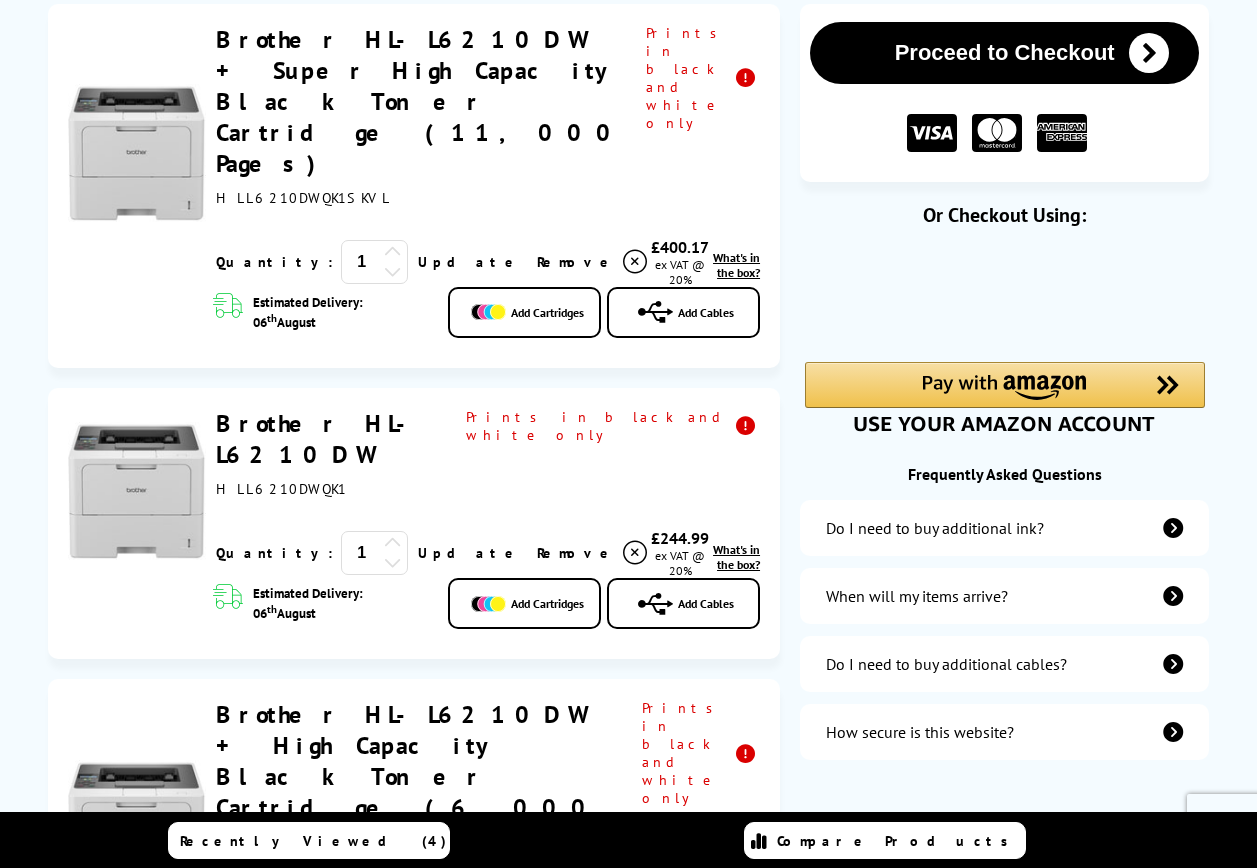 click at bounding box center [137, 491] 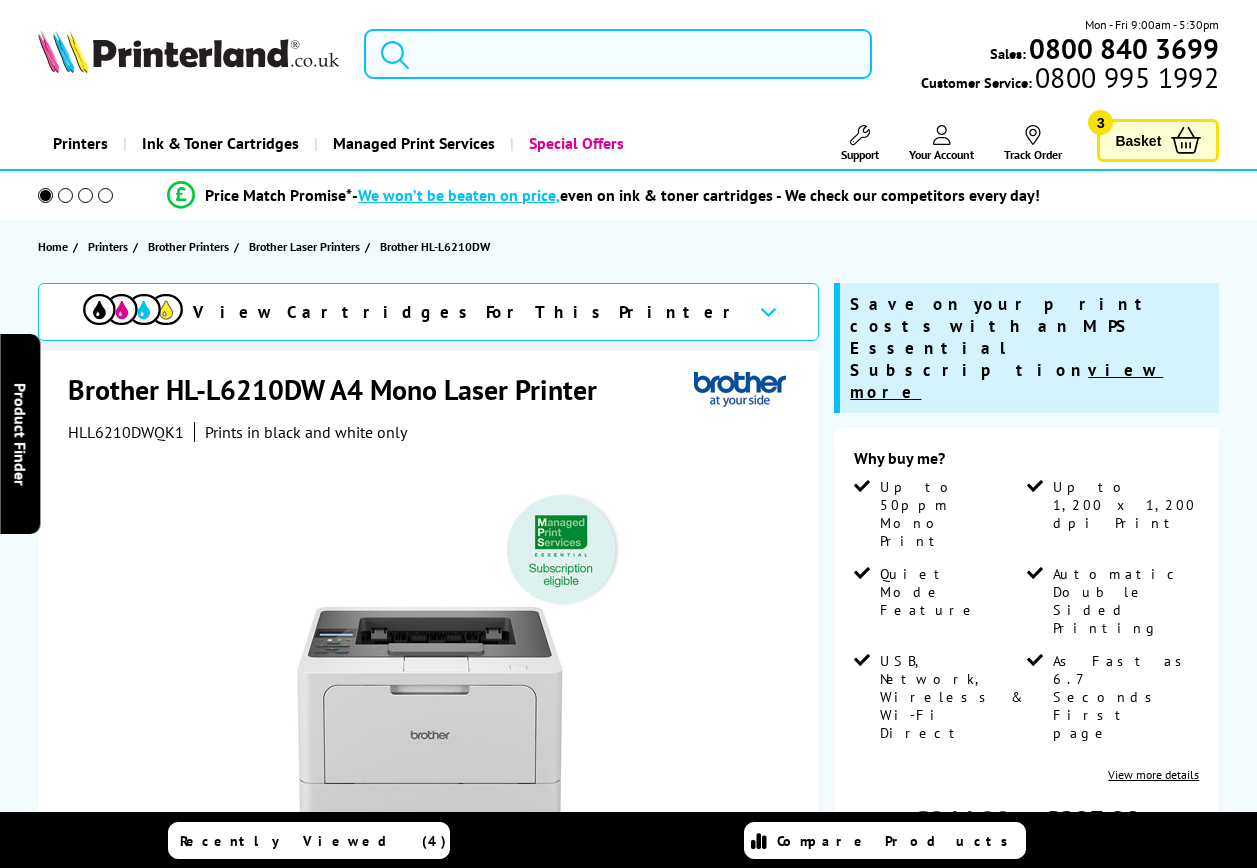 scroll, scrollTop: 0, scrollLeft: 0, axis: both 